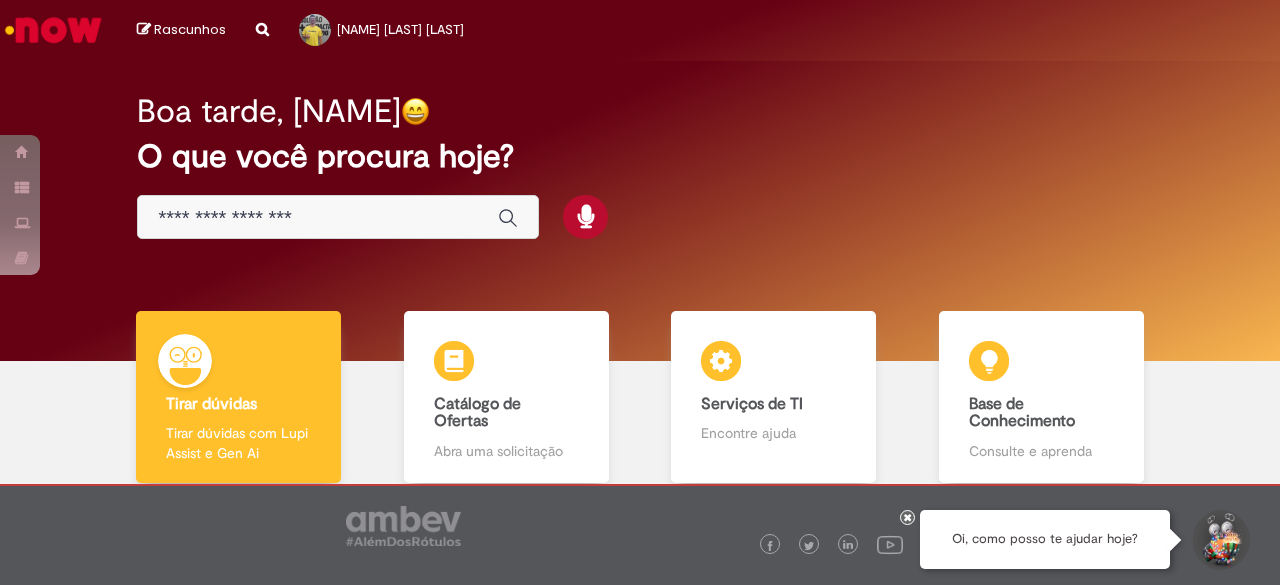 scroll, scrollTop: 0, scrollLeft: 0, axis: both 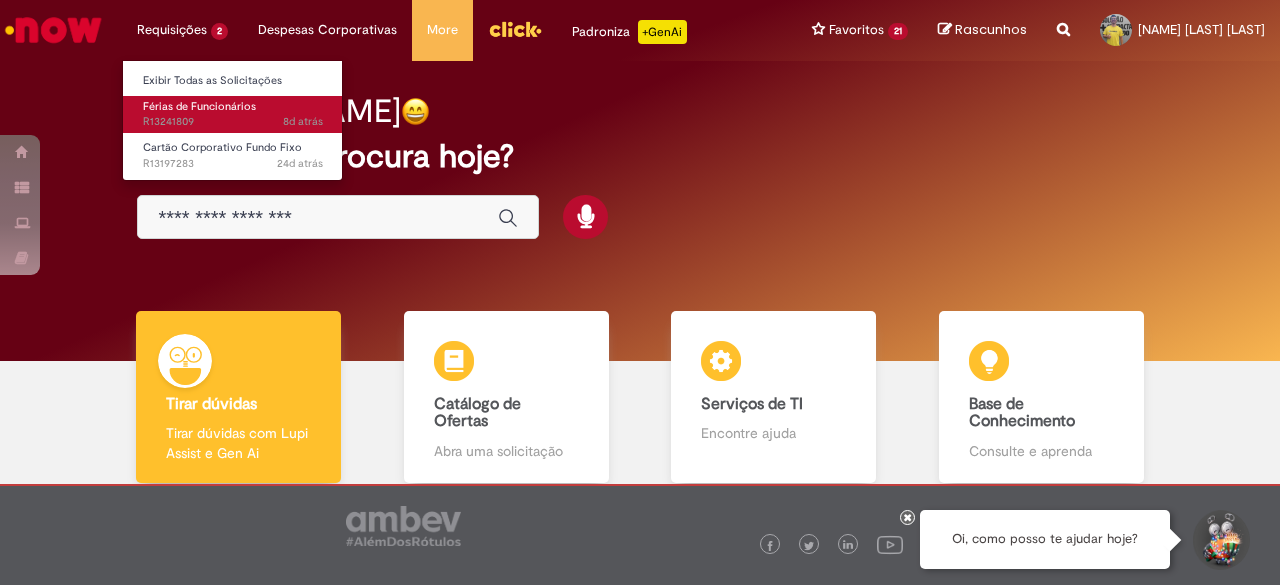 click on "8d atrás 8 dias atrás  R13241809" at bounding box center (233, 122) 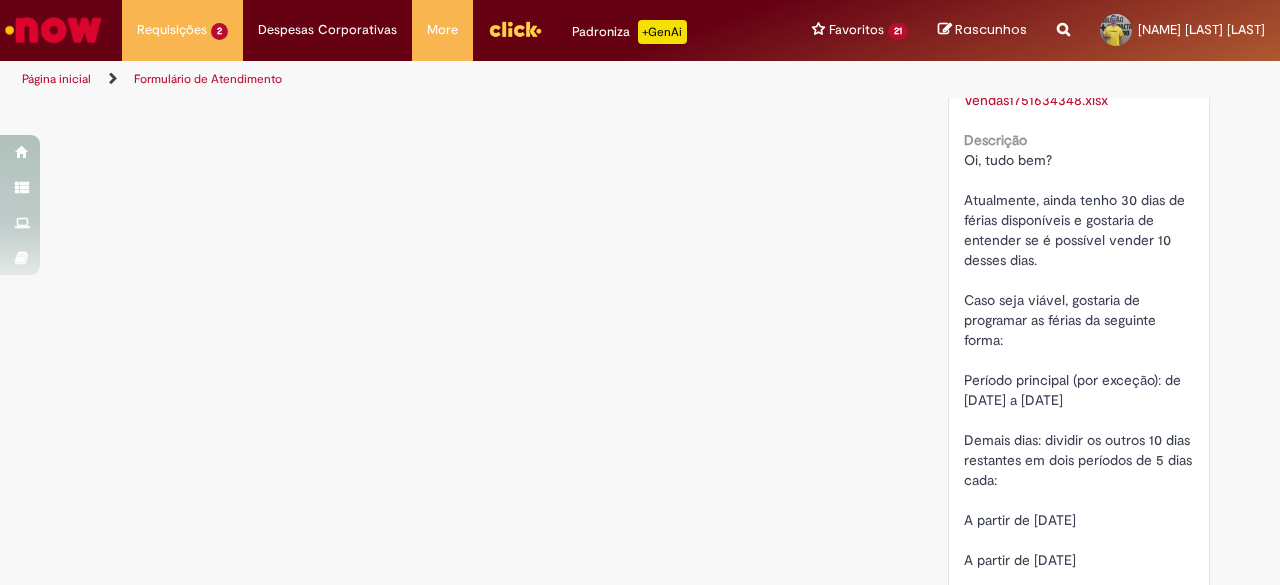 scroll, scrollTop: 1954, scrollLeft: 0, axis: vertical 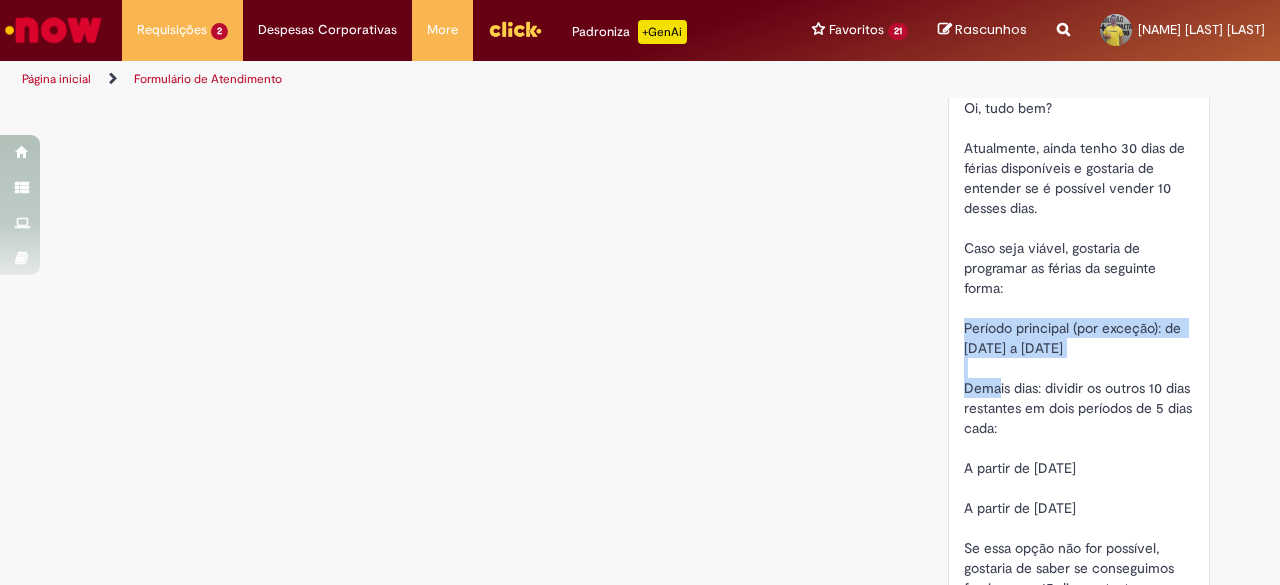 drag, startPoint x: 956, startPoint y: 347, endPoint x: 1146, endPoint y: 361, distance: 190.51509 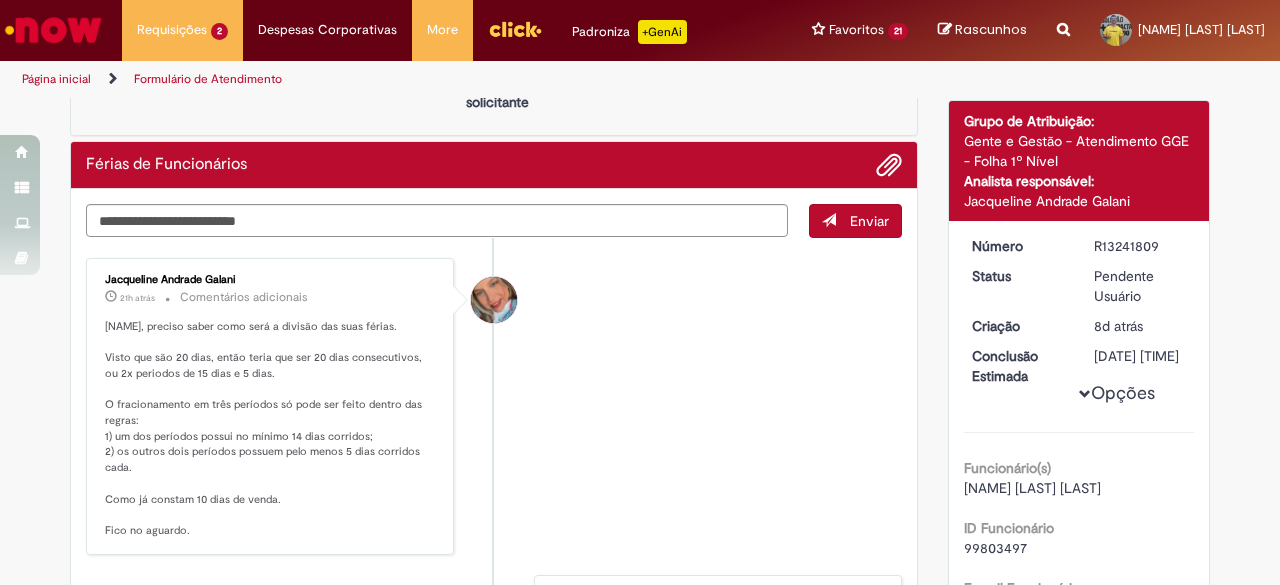 scroll, scrollTop: 0, scrollLeft: 0, axis: both 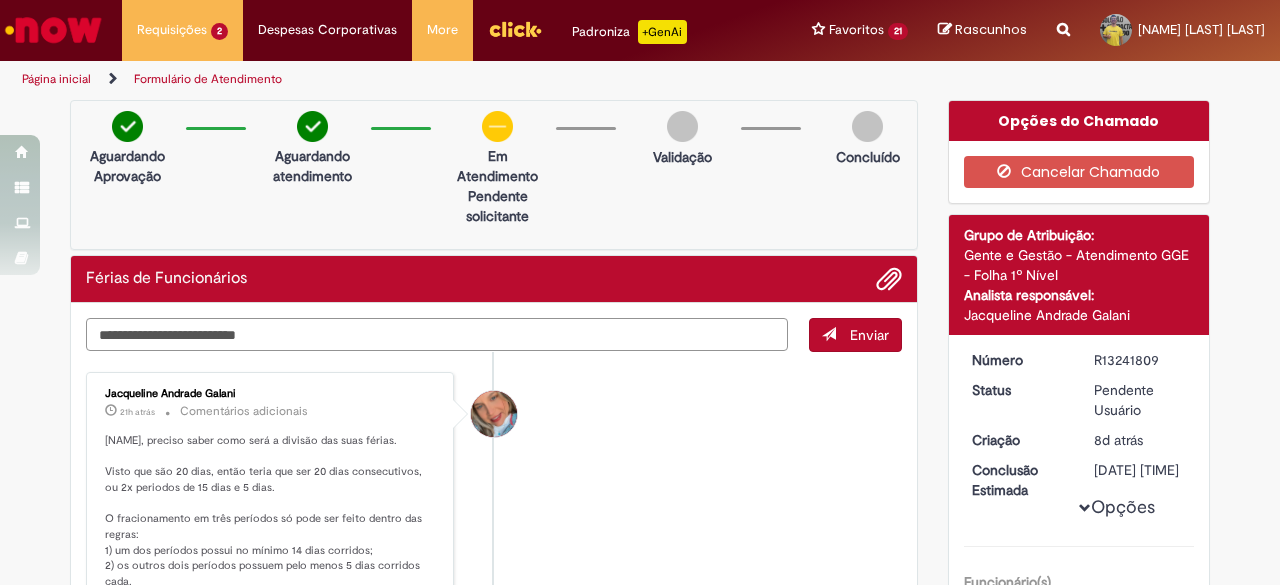 click at bounding box center [437, 334] 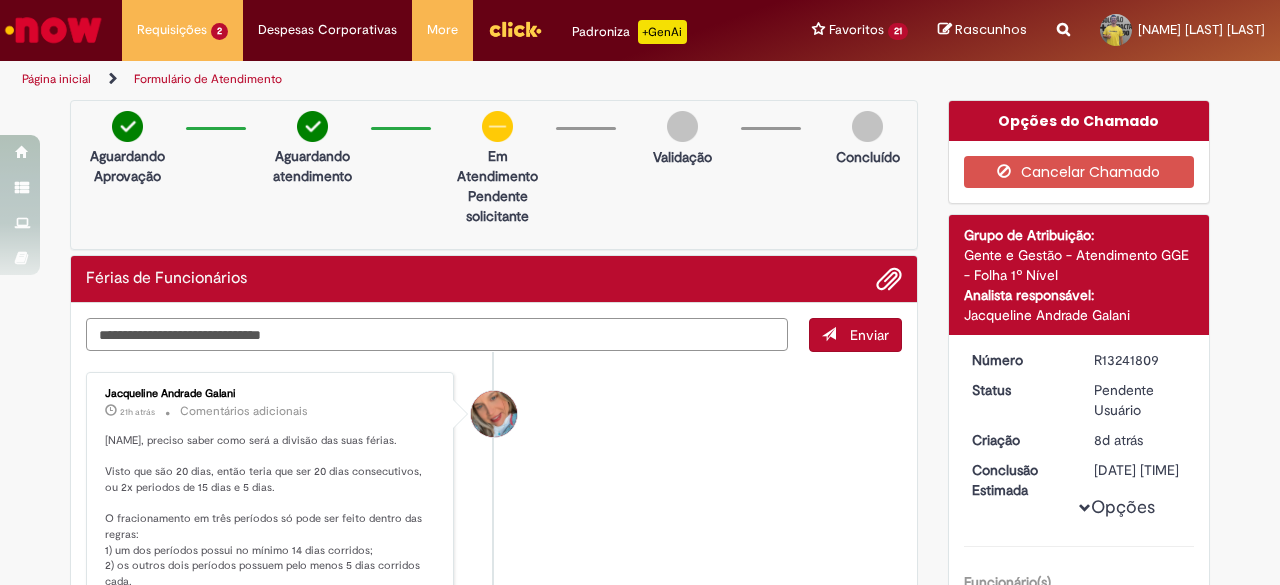 paste on "**********" 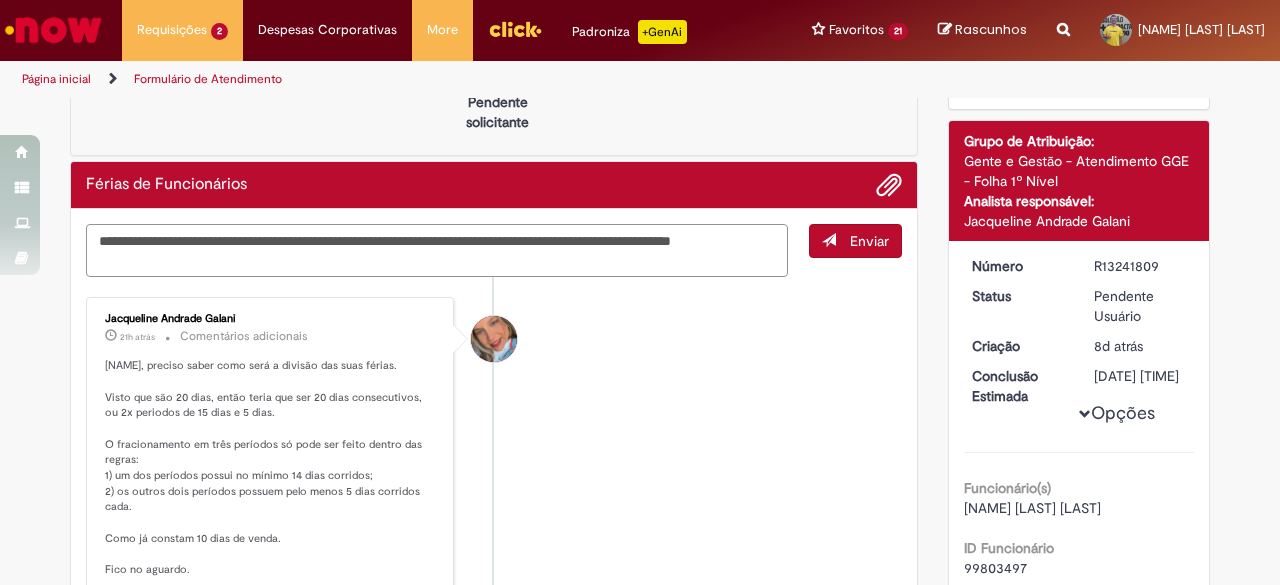 scroll, scrollTop: 0, scrollLeft: 0, axis: both 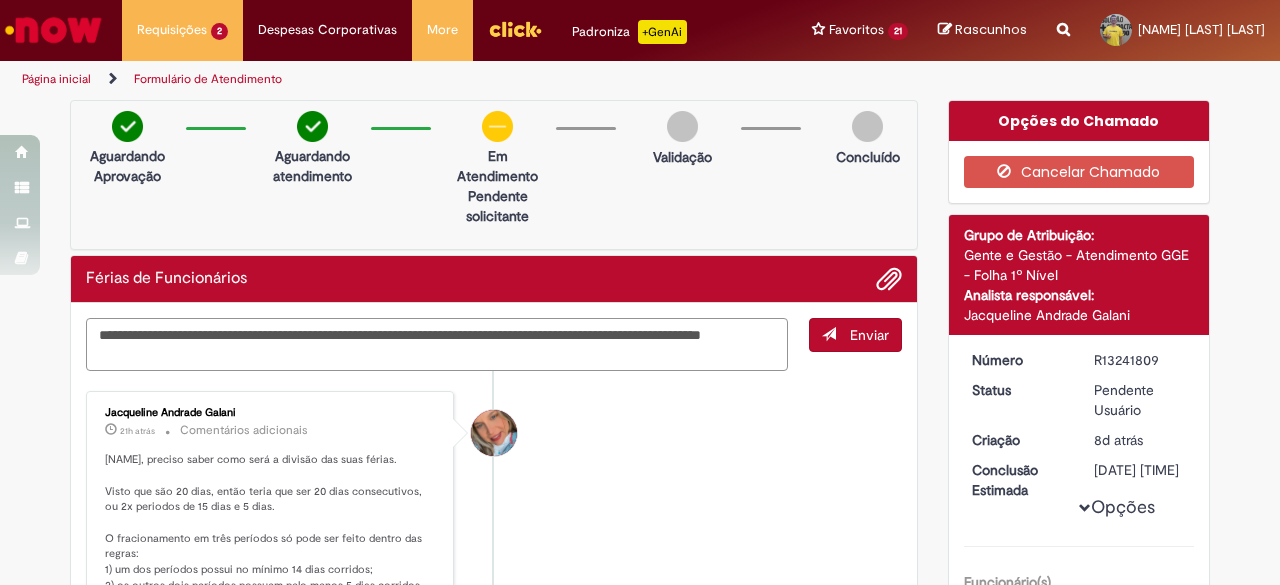 click on "**********" at bounding box center (437, 344) 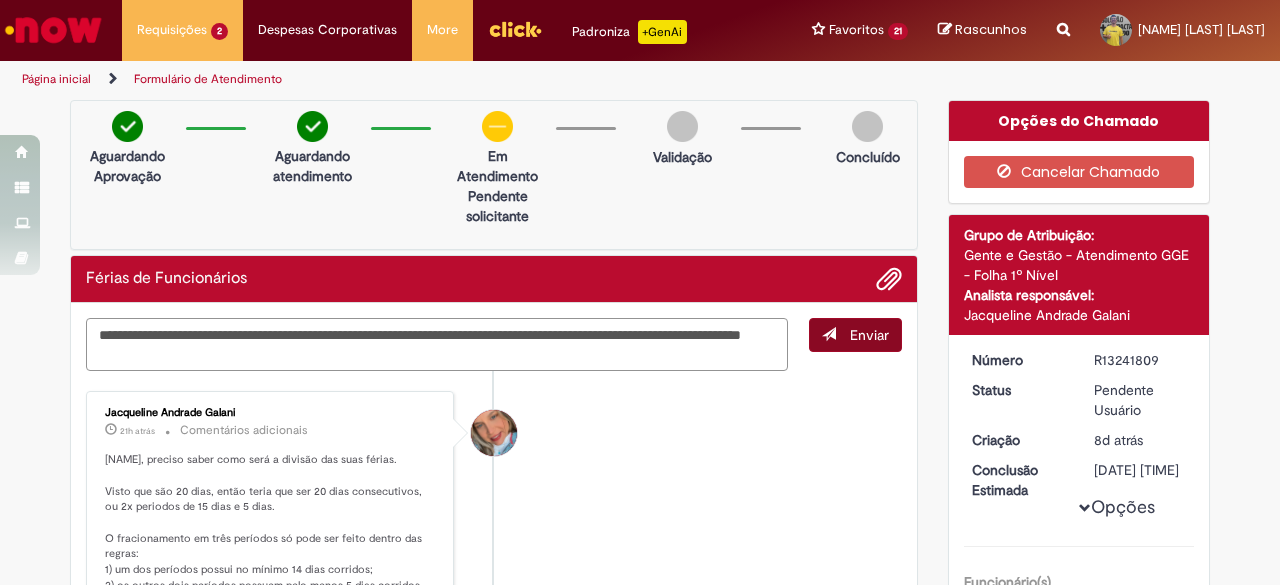 type on "**********" 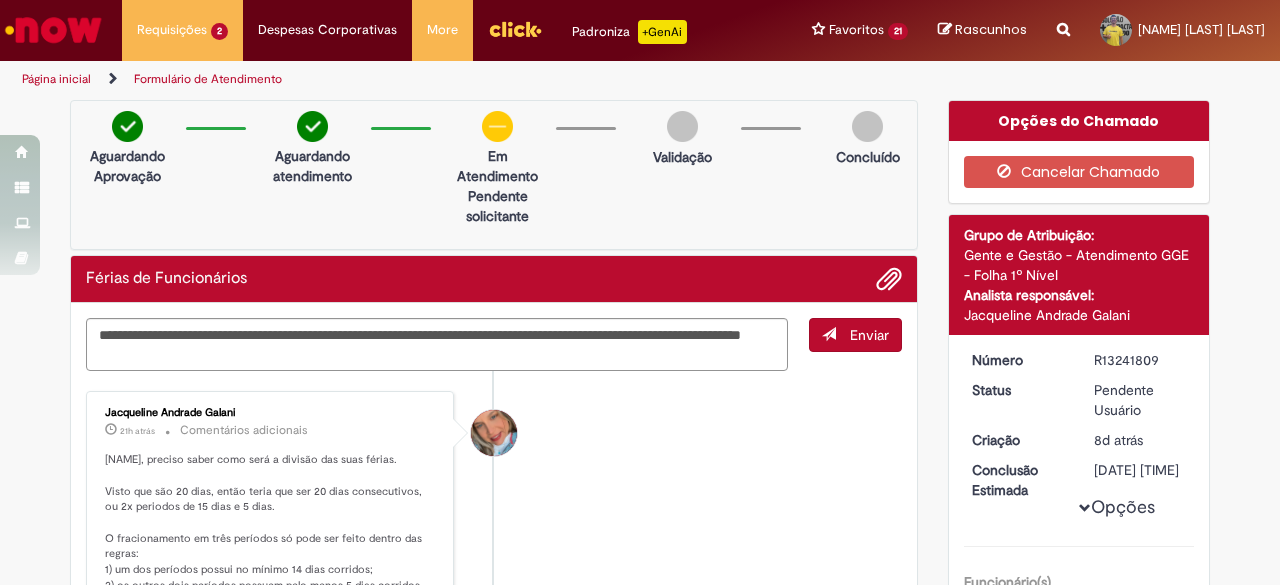 click on "Enviar" at bounding box center [869, 335] 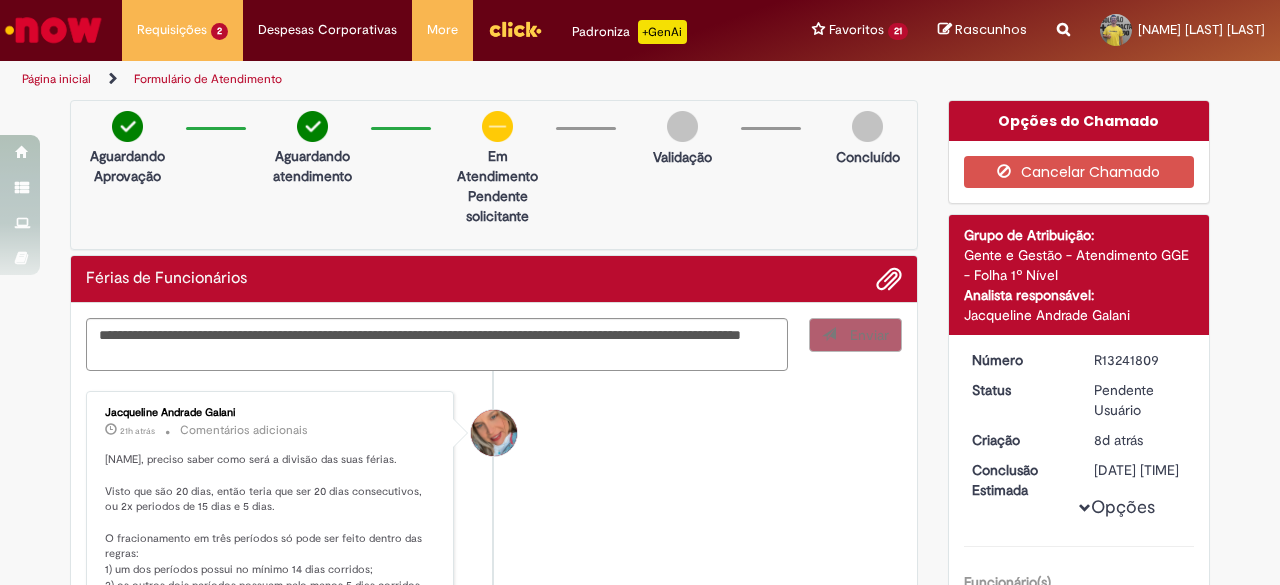 type 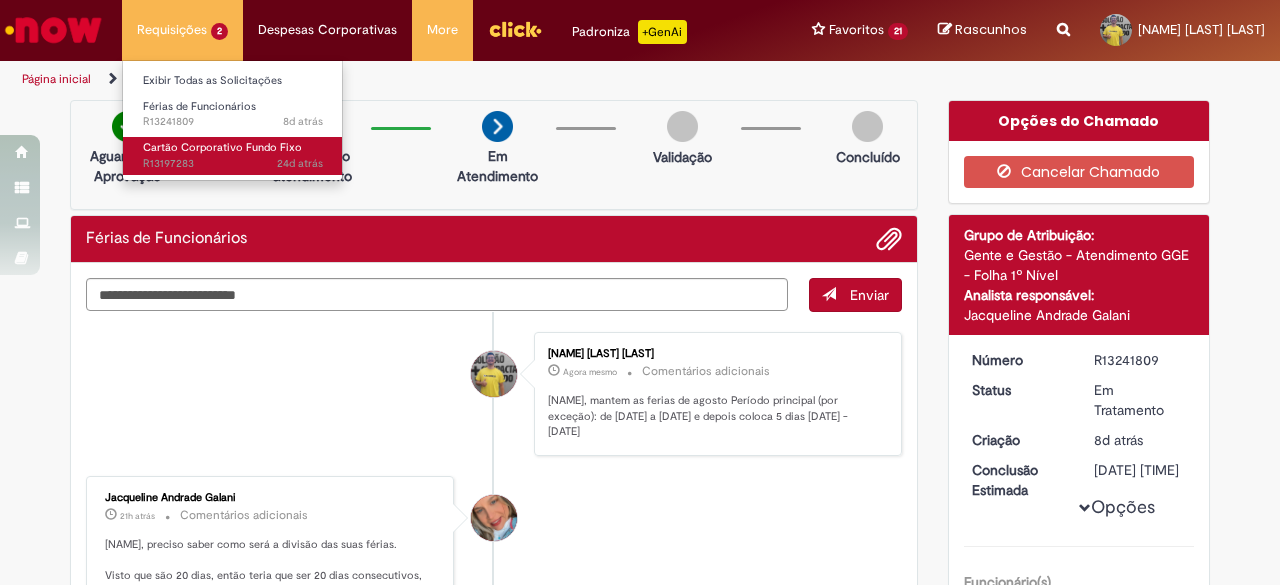 click on "Cartão Corporativo Fundo Fixo" at bounding box center [222, 147] 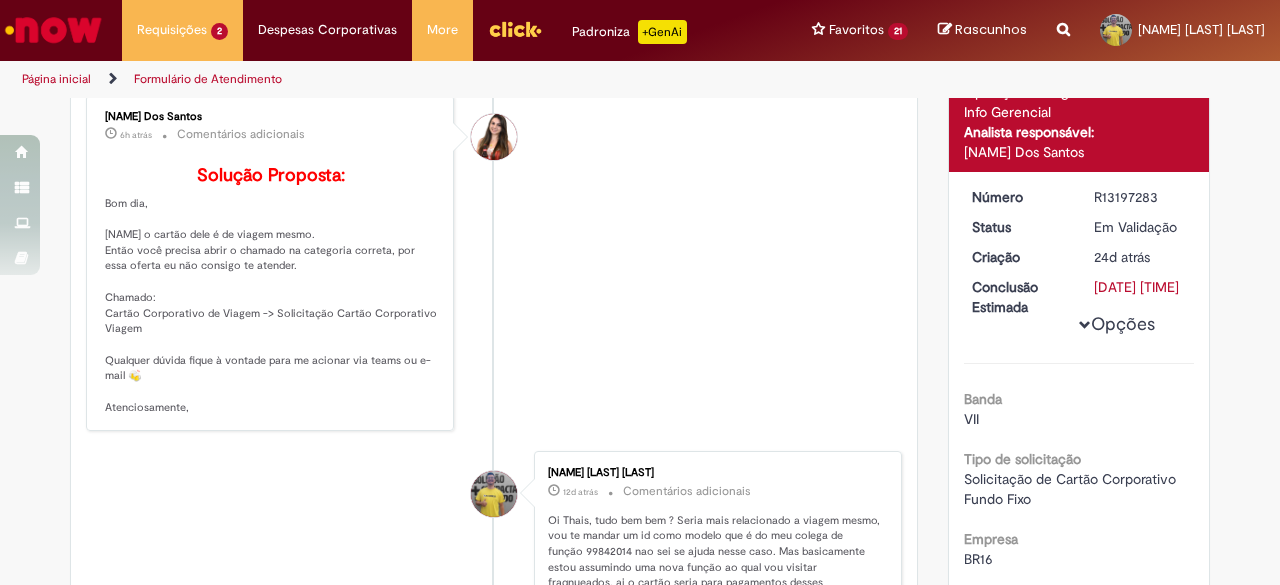 scroll, scrollTop: 204, scrollLeft: 0, axis: vertical 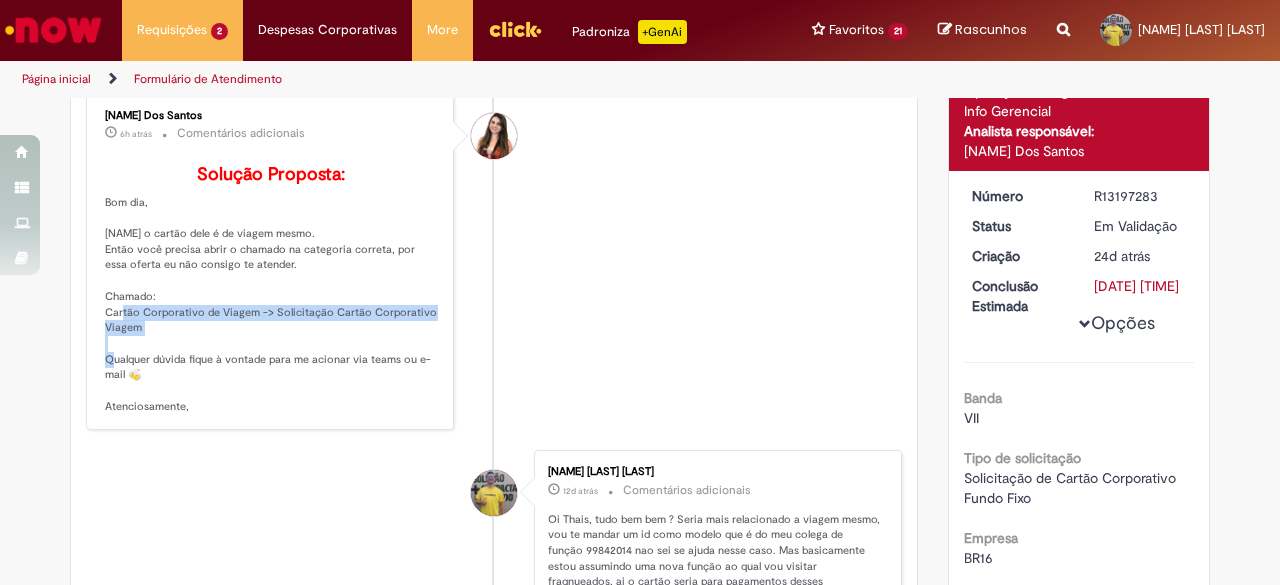 drag, startPoint x: 136, startPoint y: 353, endPoint x: 95, endPoint y: 343, distance: 42.201897 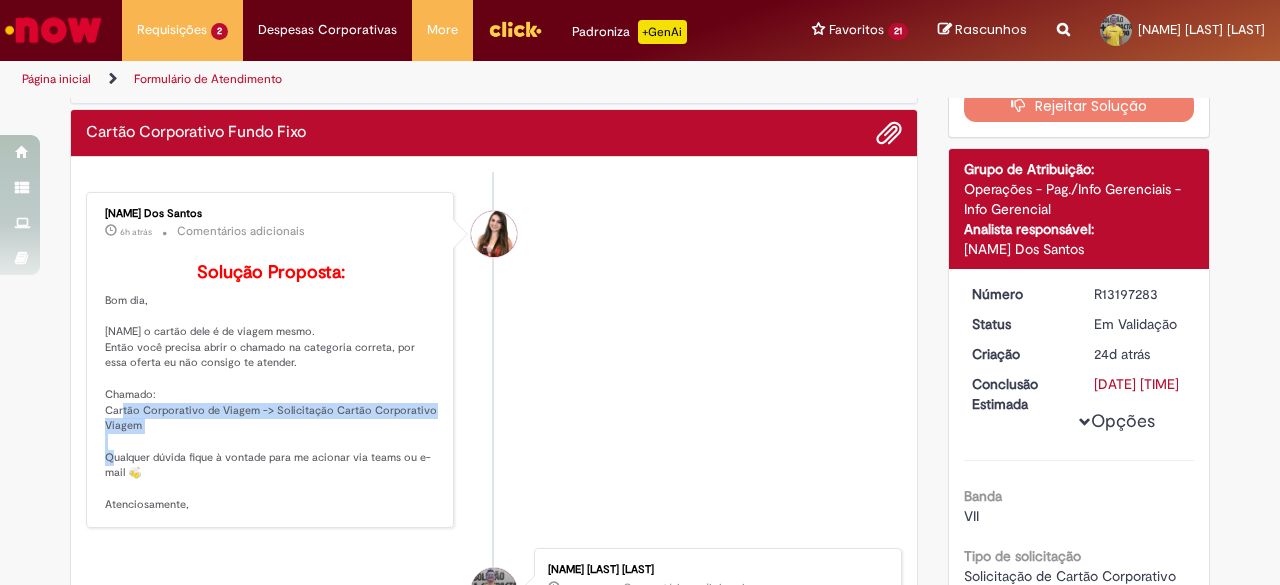 scroll, scrollTop: 0, scrollLeft: 0, axis: both 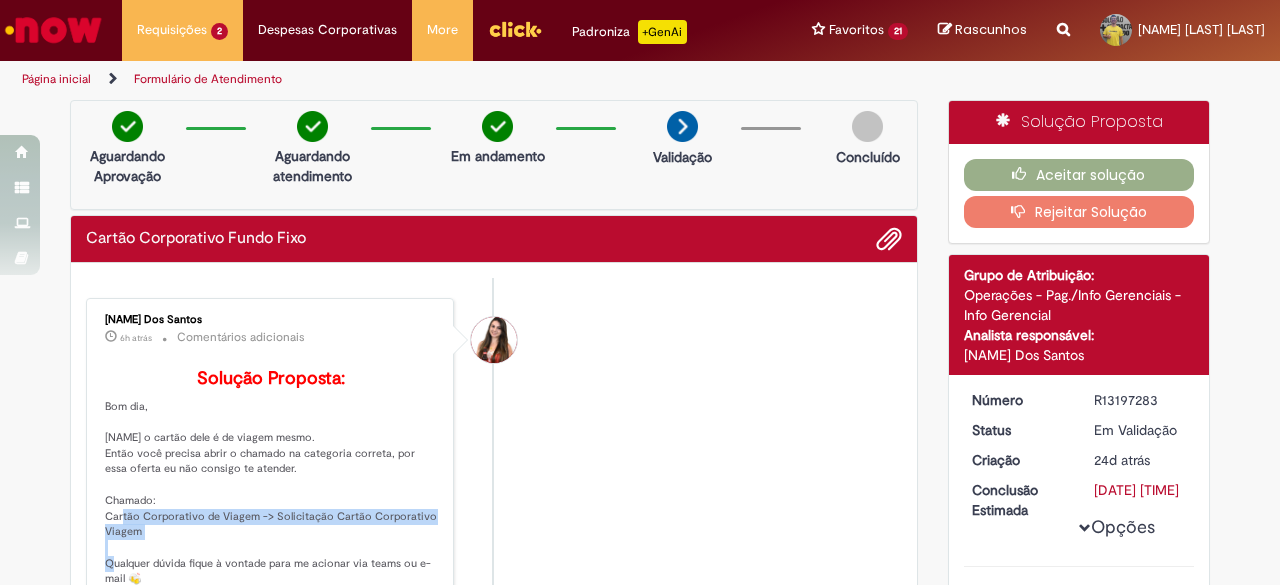click at bounding box center (53, 30) 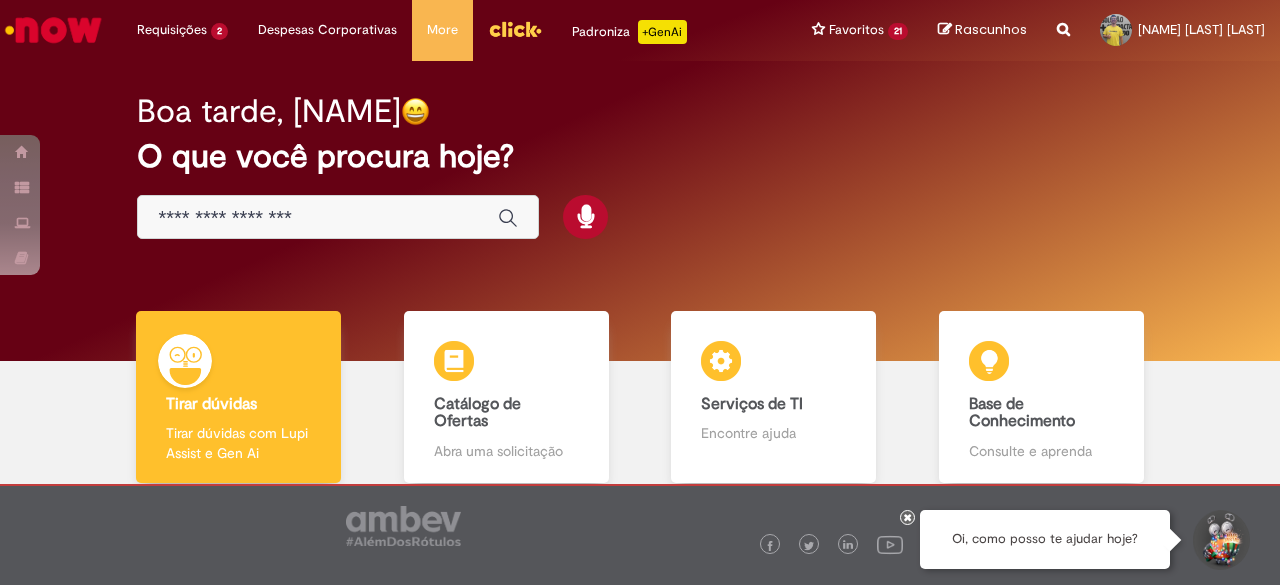 scroll, scrollTop: 0, scrollLeft: 0, axis: both 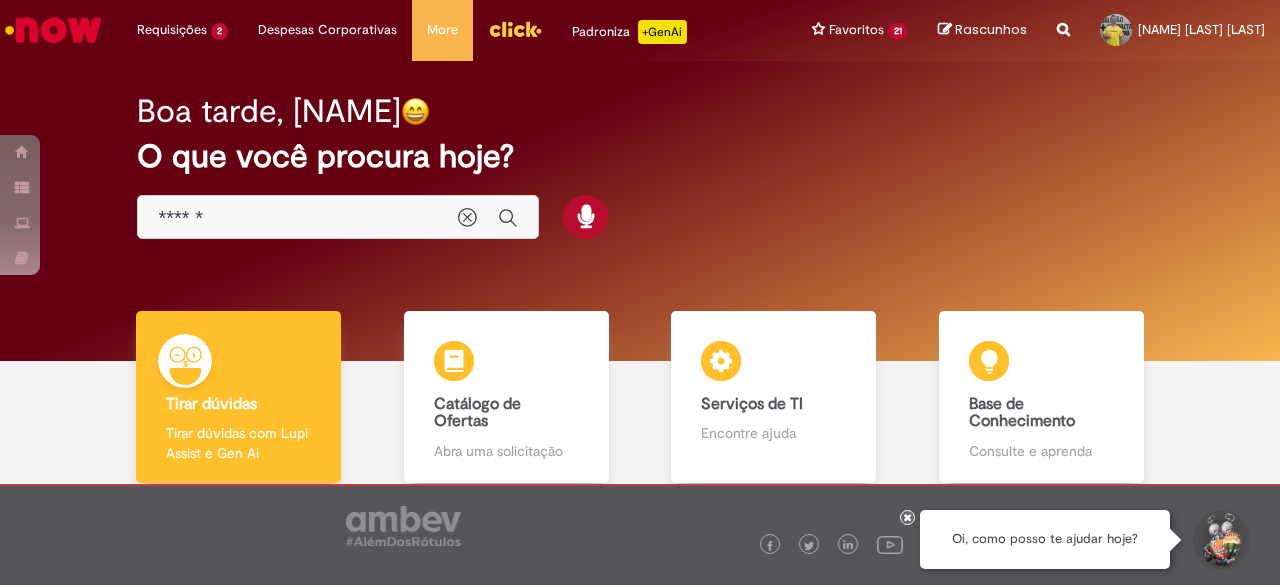 type on "**********" 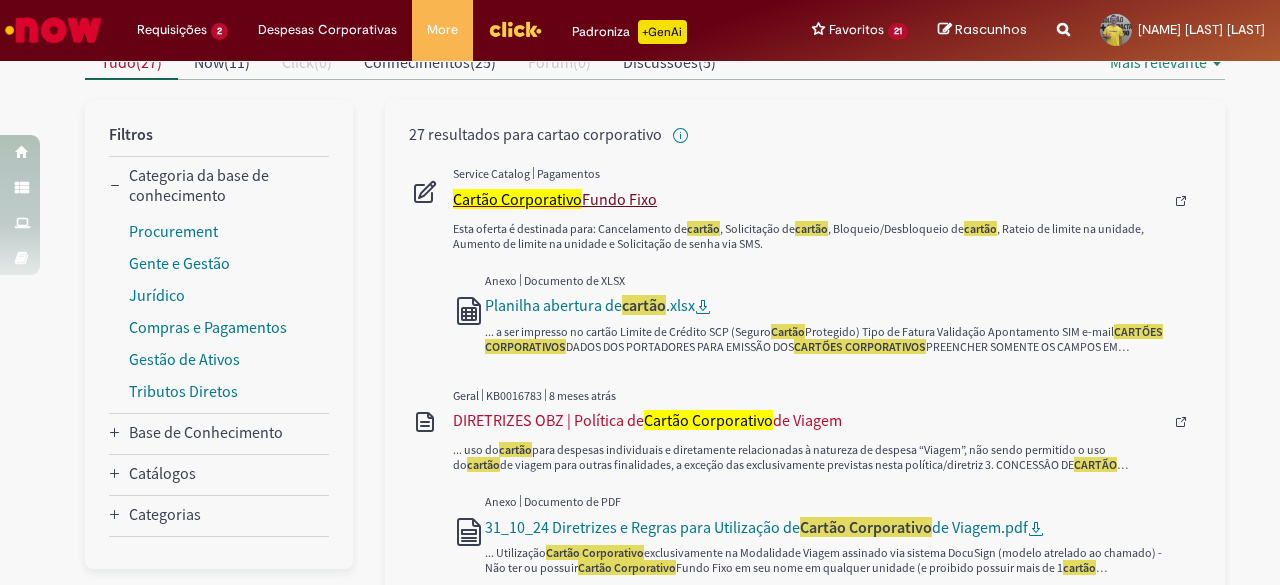 scroll, scrollTop: 212, scrollLeft: 0, axis: vertical 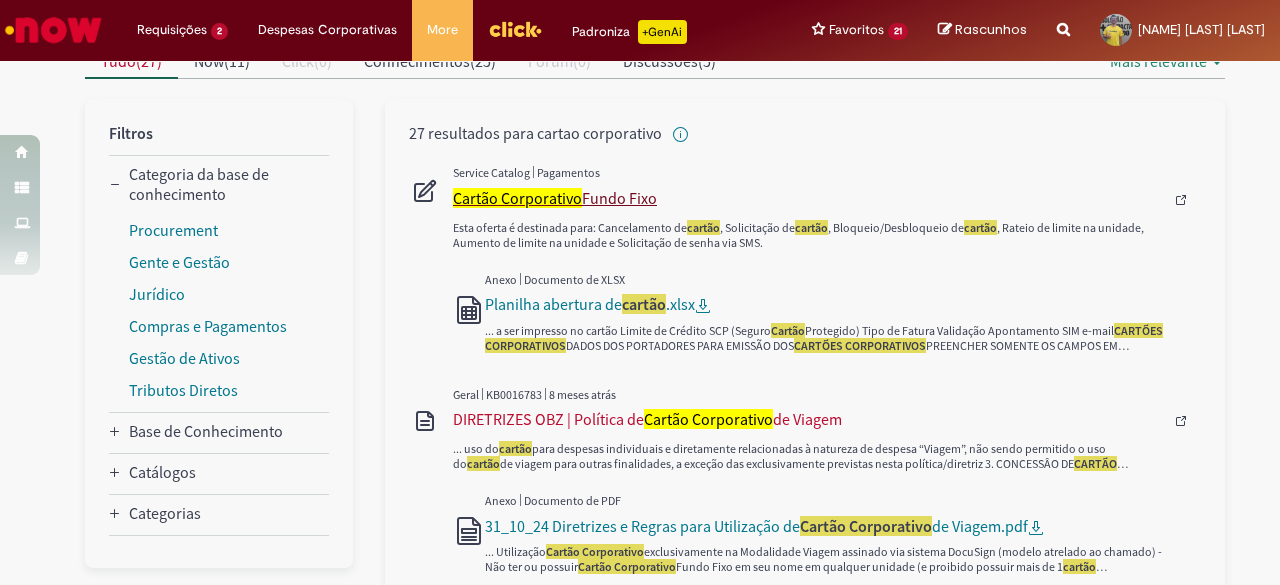 click on "Cartão Corporativo" at bounding box center (517, 198) 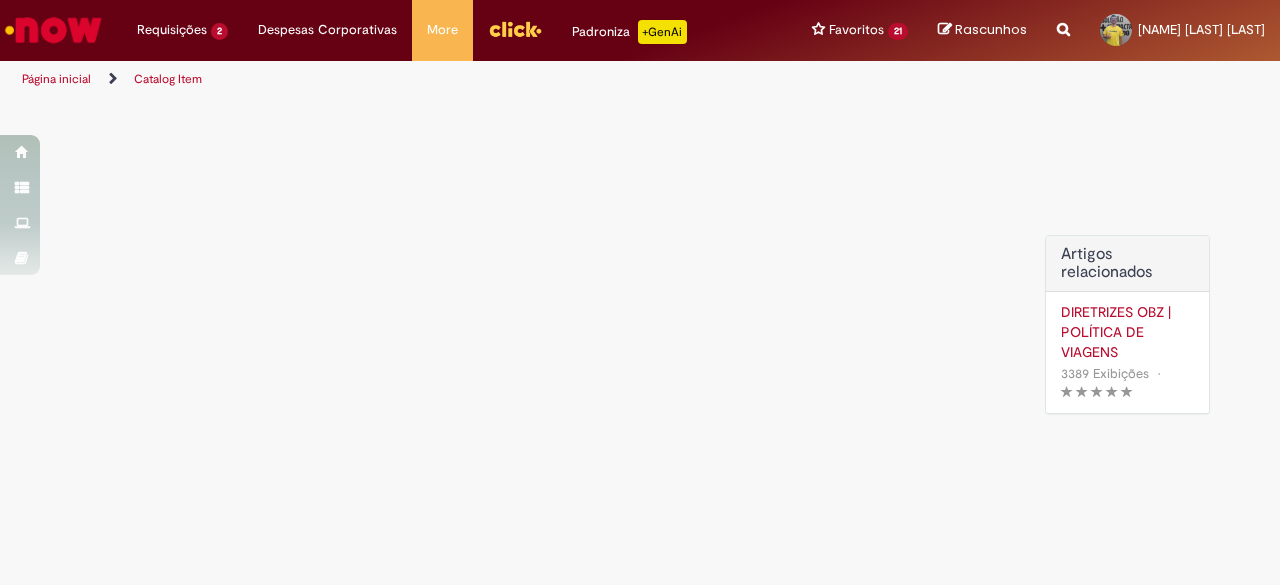 scroll, scrollTop: 0, scrollLeft: 0, axis: both 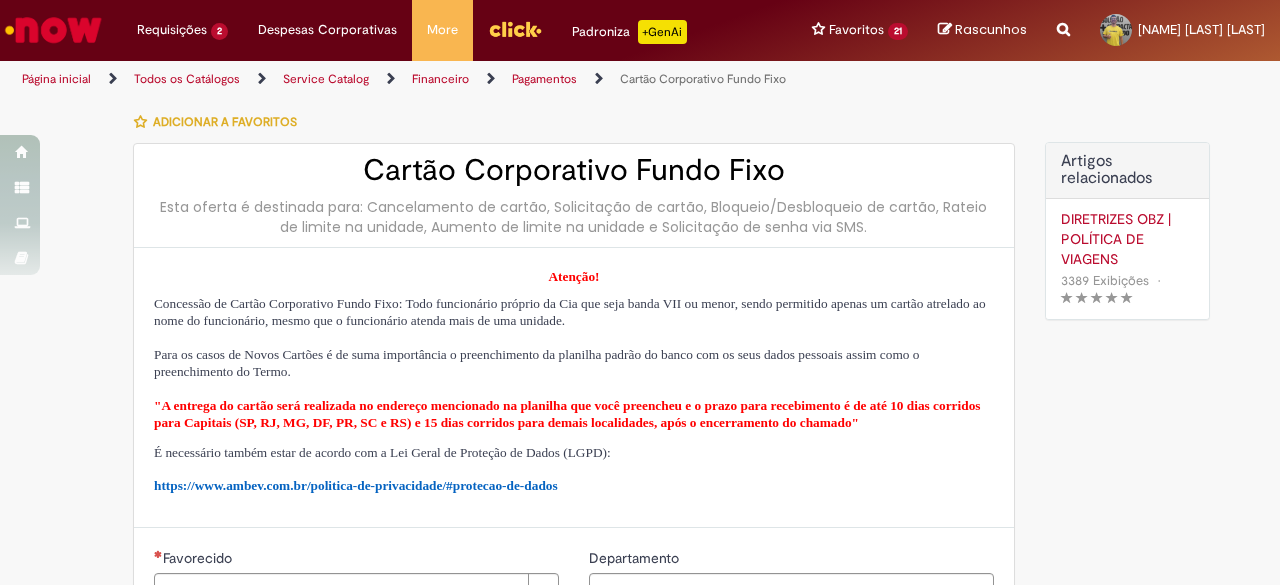 type on "********" 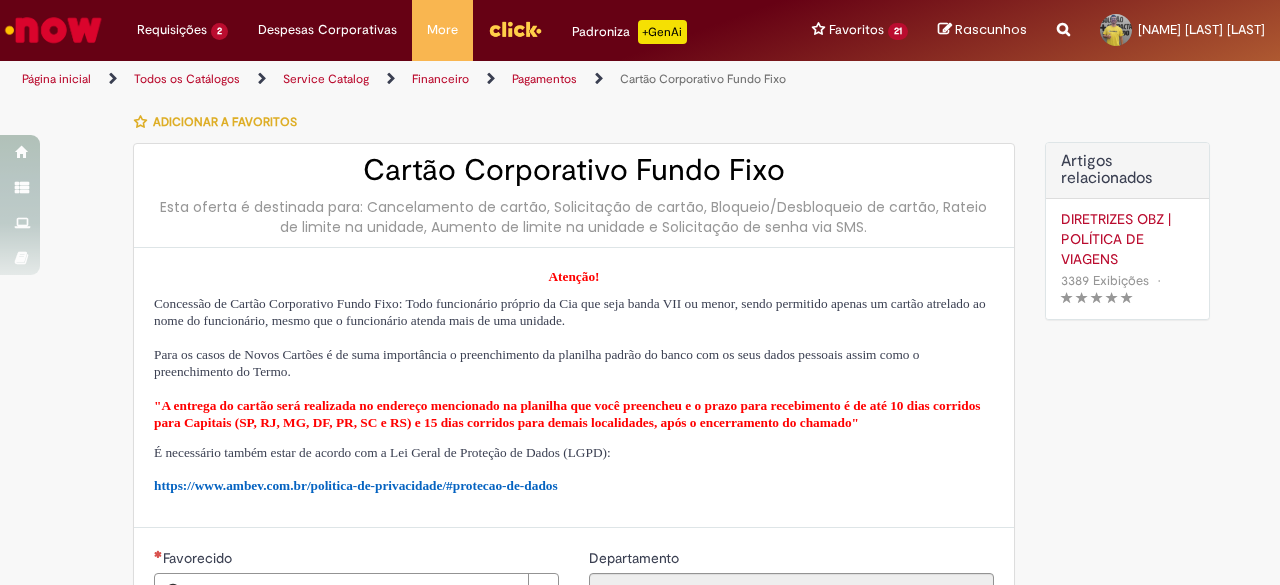 type on "**********" 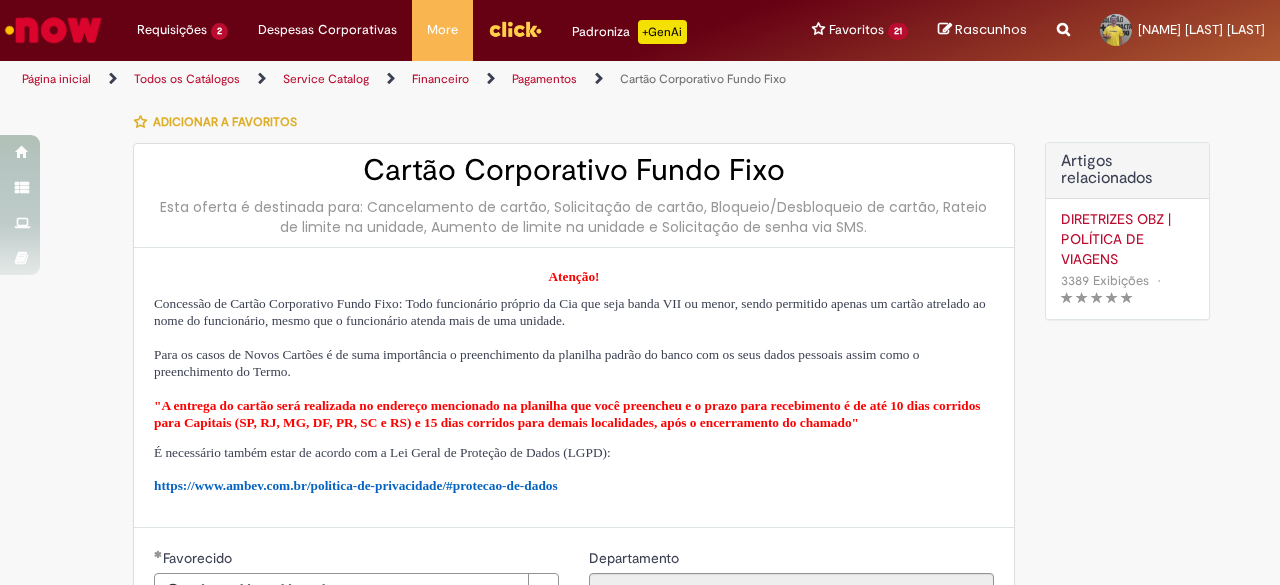 type on "**********" 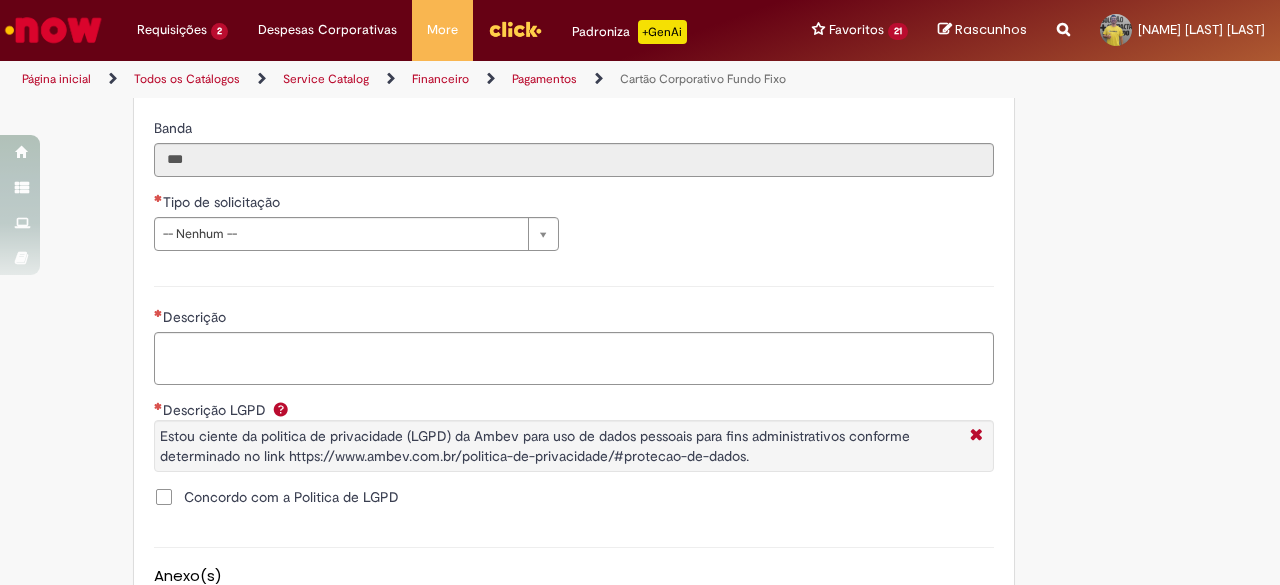 scroll, scrollTop: 788, scrollLeft: 0, axis: vertical 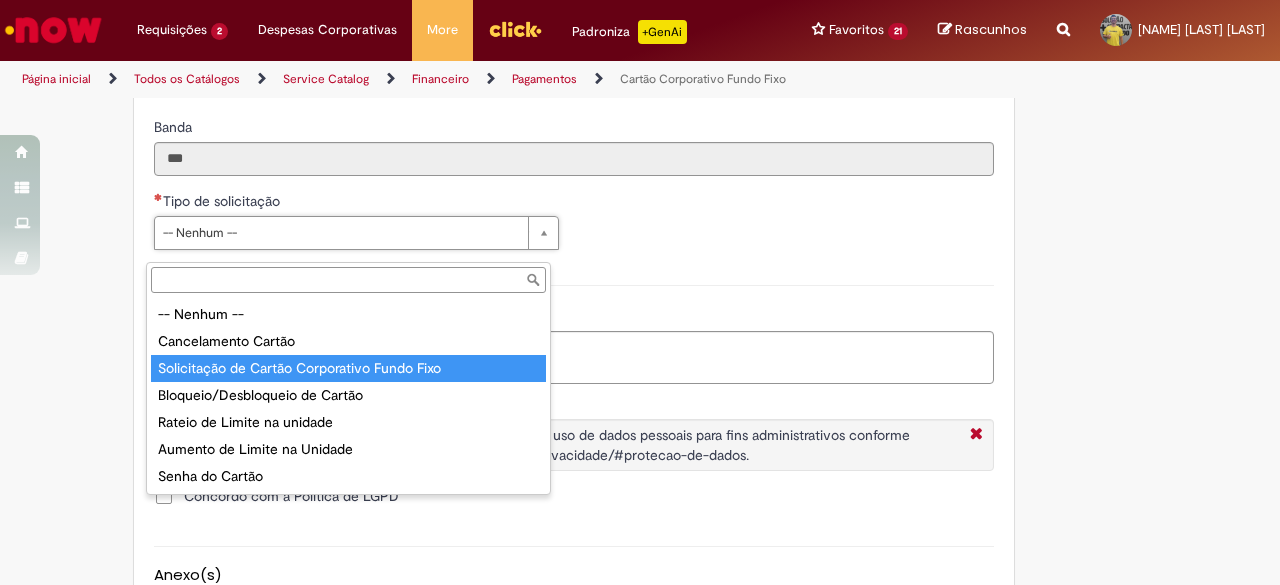 type on "**********" 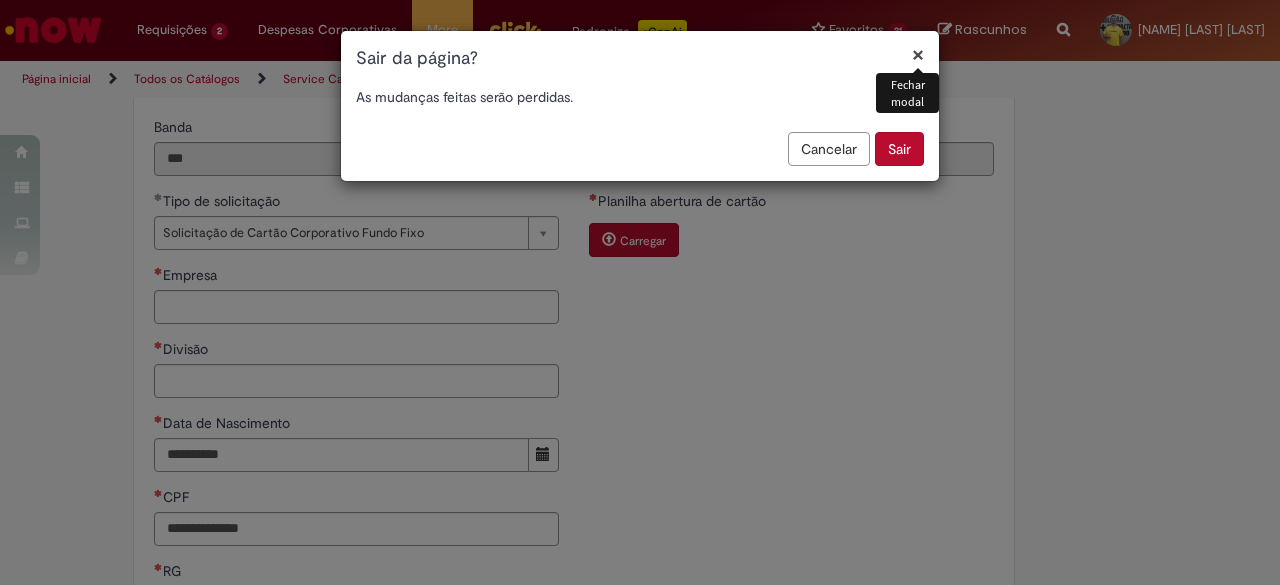 click on "Sair" at bounding box center (899, 149) 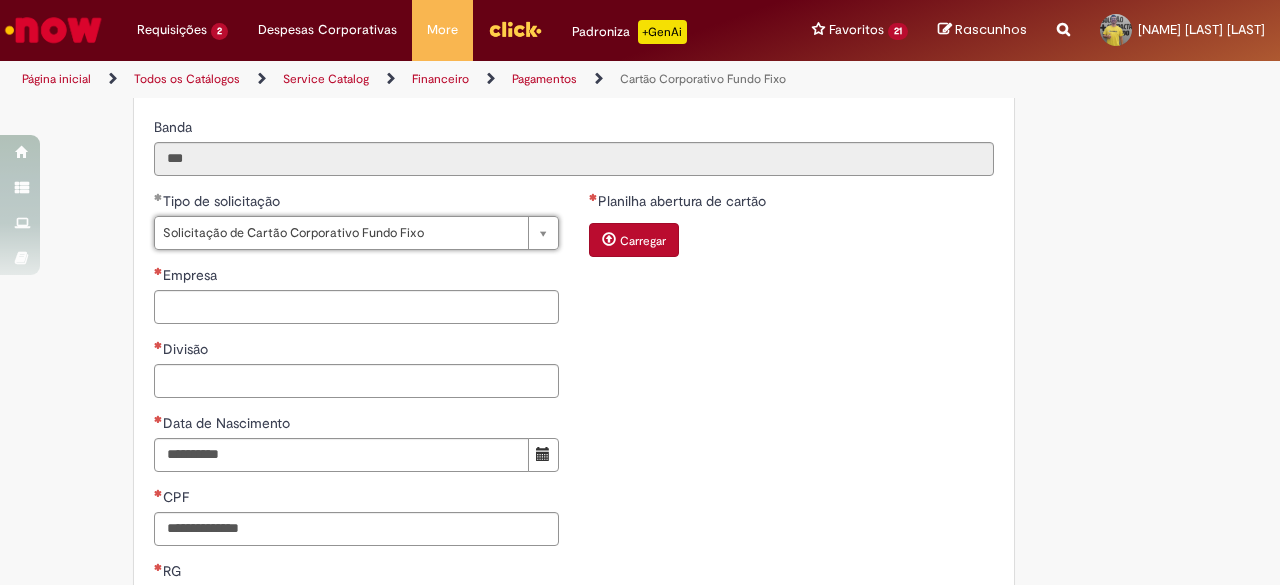 scroll, scrollTop: 0, scrollLeft: 285, axis: horizontal 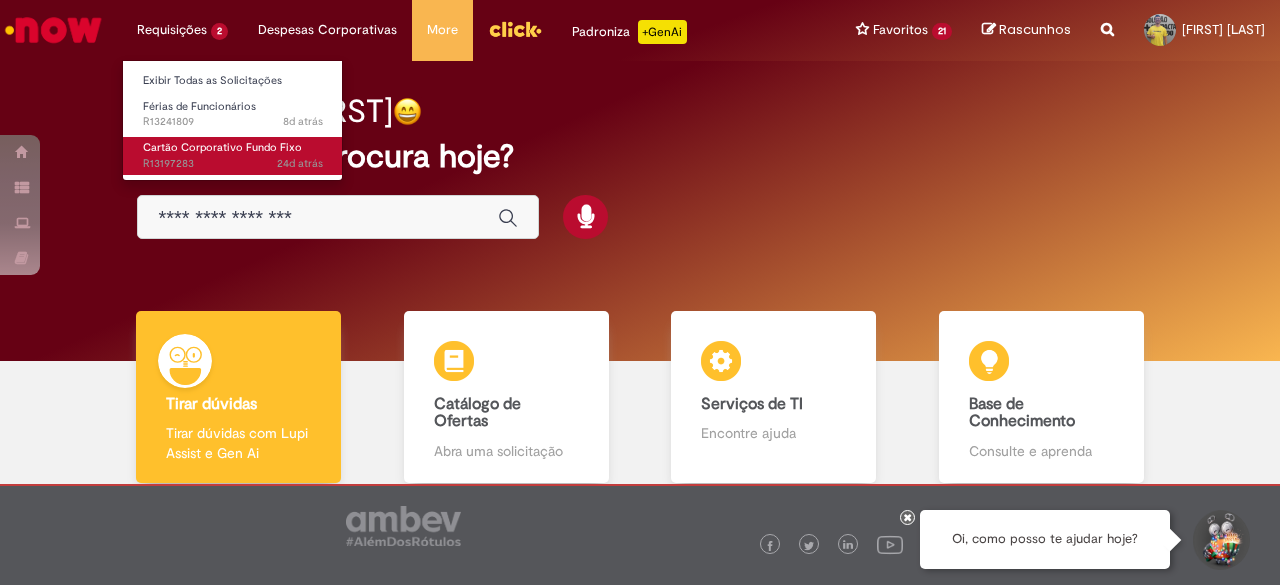 click on "Cartão Corporativo Fundo Fixo" at bounding box center [222, 147] 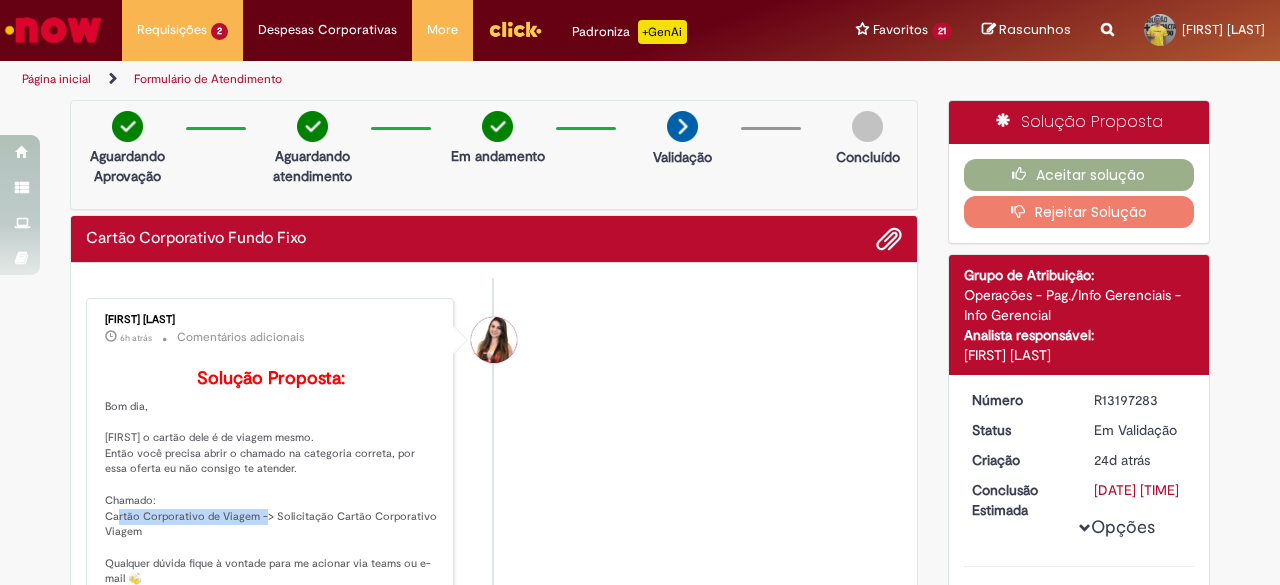 drag, startPoint x: 96, startPoint y: 546, endPoint x: 245, endPoint y: 547, distance: 149.00336 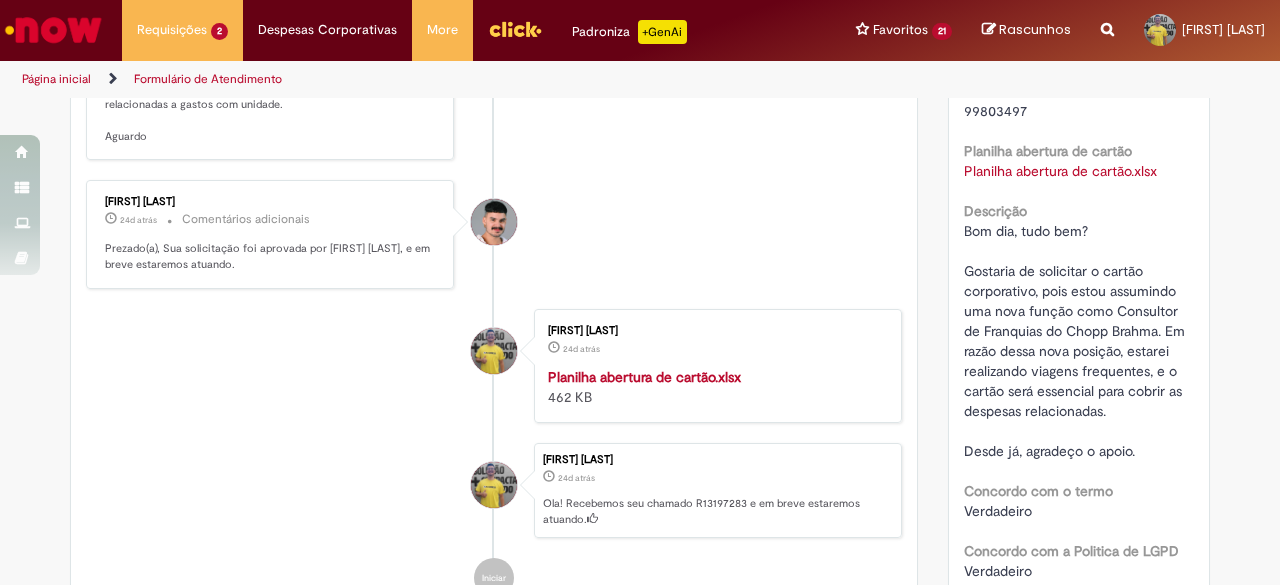 scroll, scrollTop: 949, scrollLeft: 0, axis: vertical 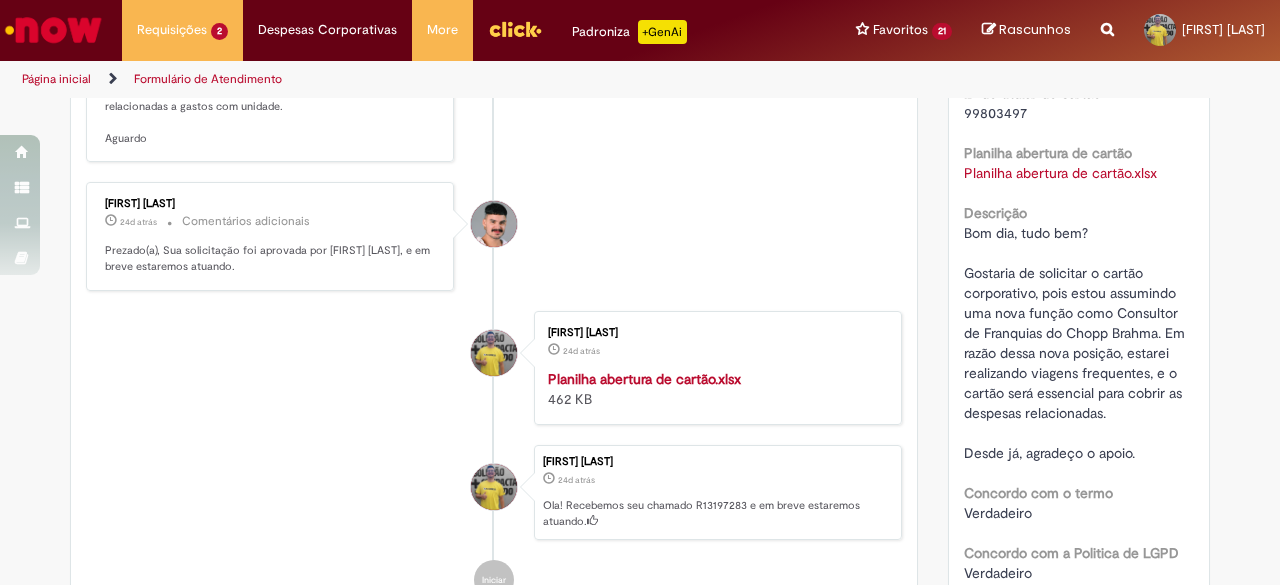 click on "Planilha abertura de cartão.xlsx" at bounding box center (1060, 173) 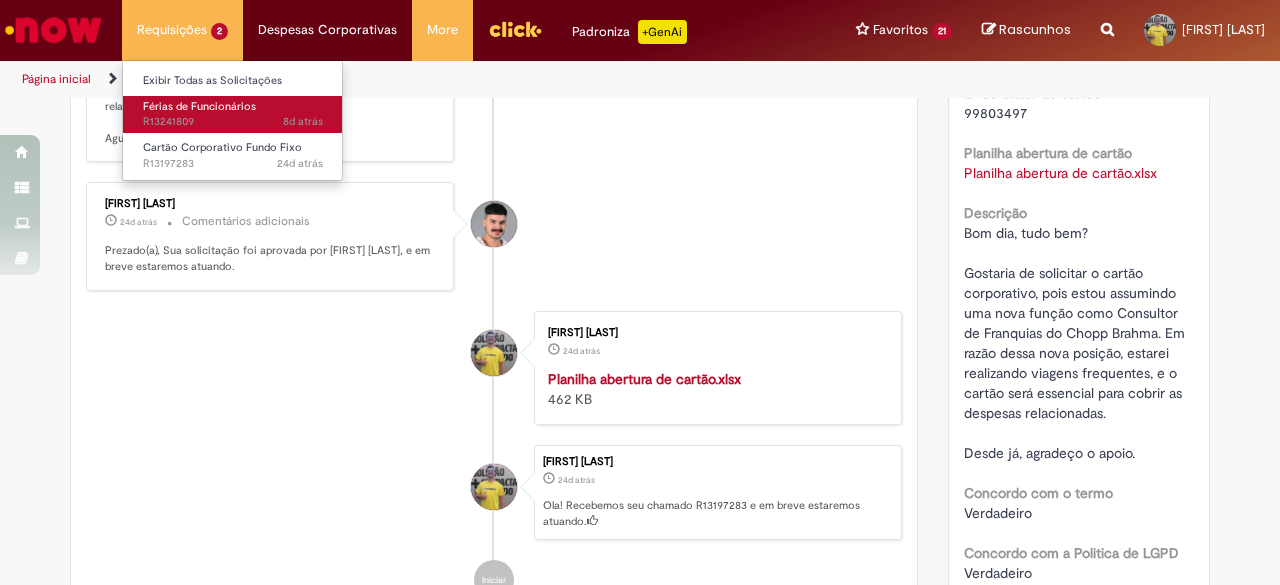 click on "8d atrás 8 dias atrás  R13241809" at bounding box center [233, 122] 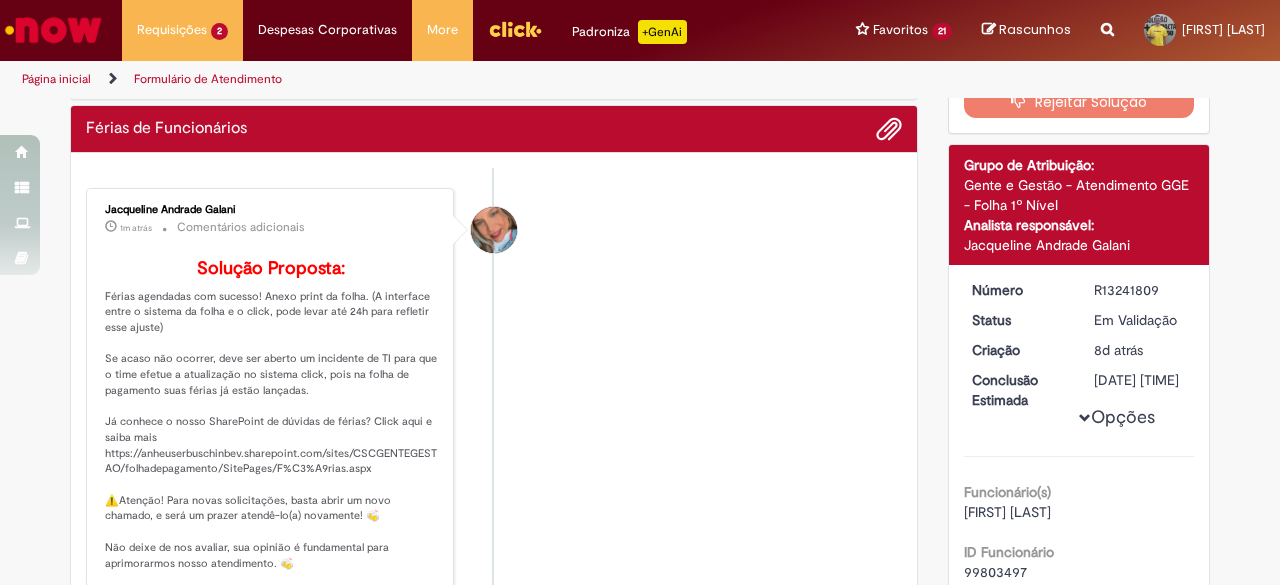 scroll, scrollTop: 130, scrollLeft: 0, axis: vertical 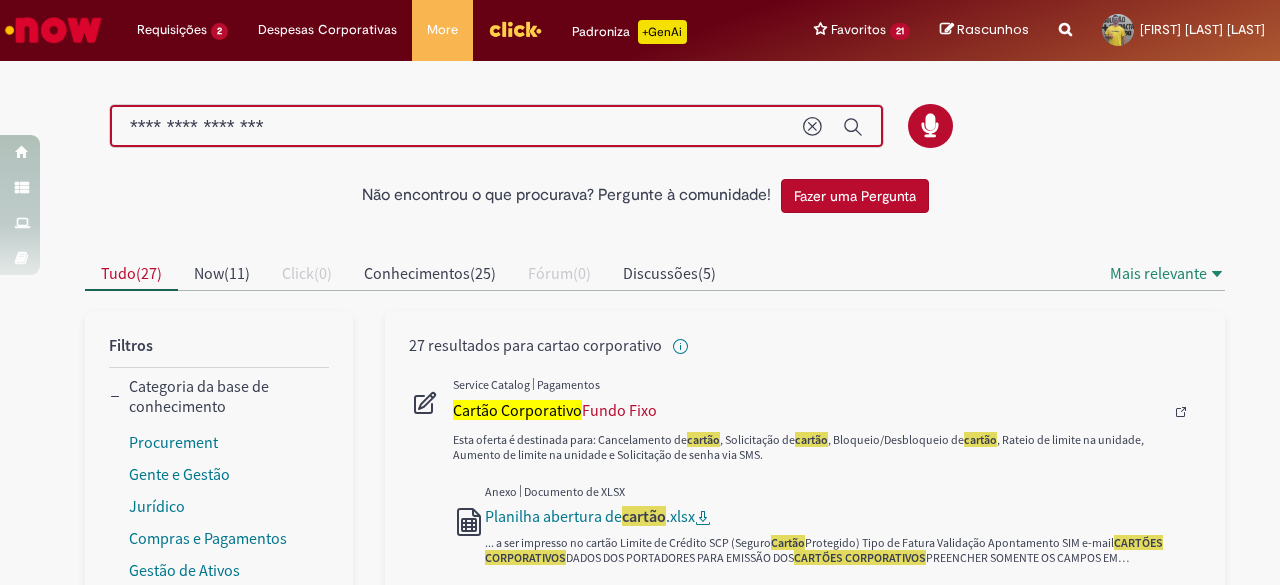 click on "**********" at bounding box center [456, 127] 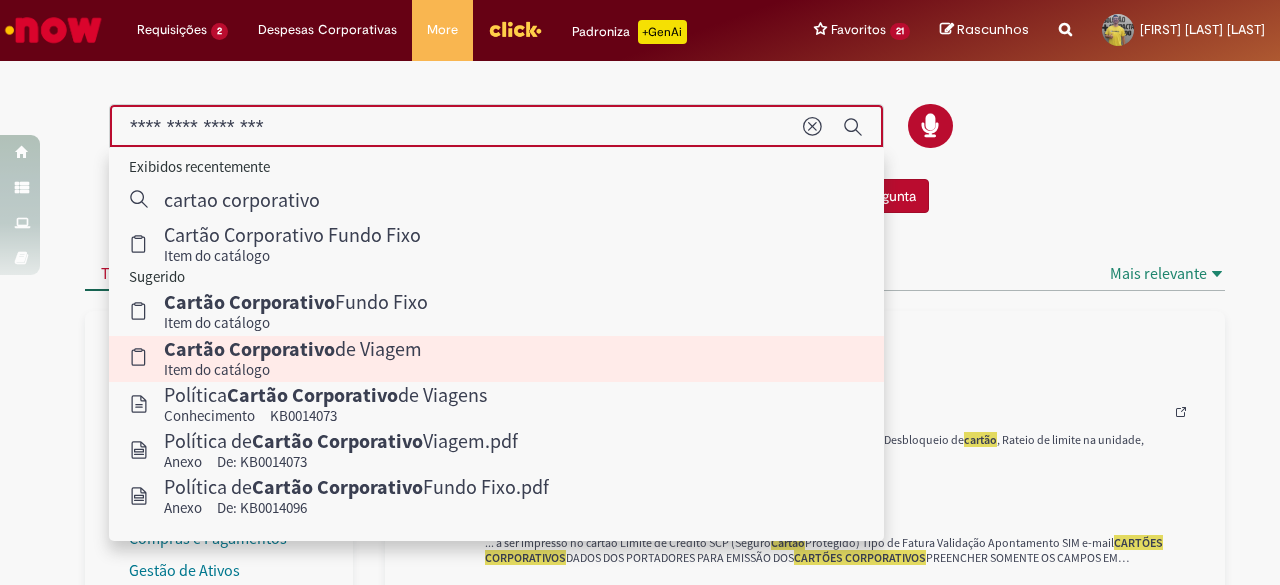 type 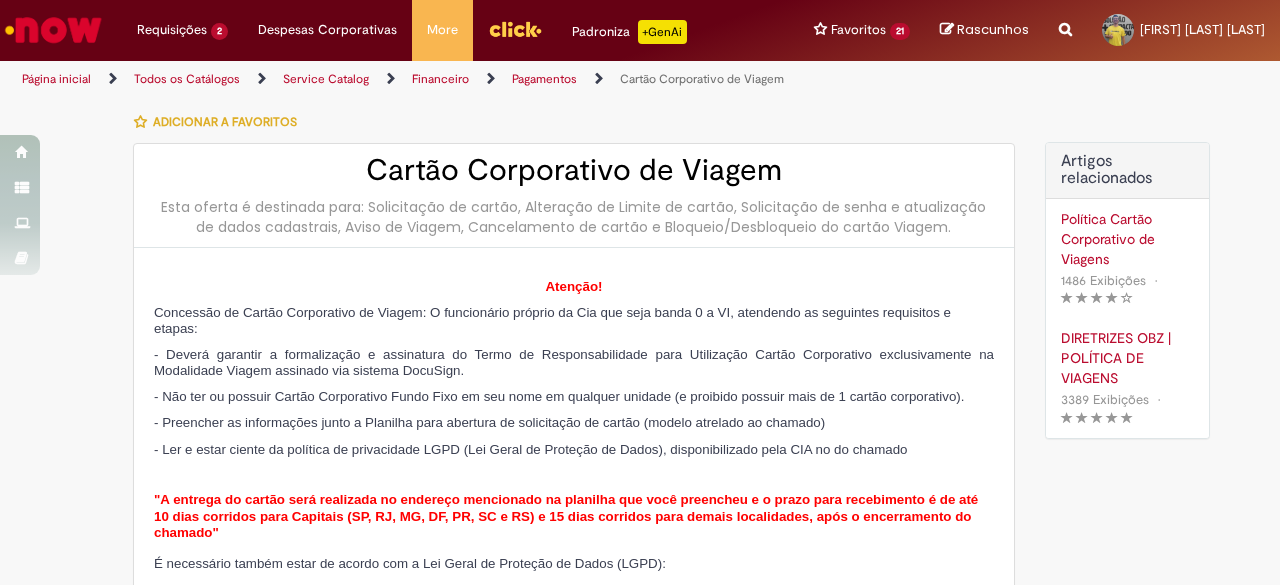 type on "**********" 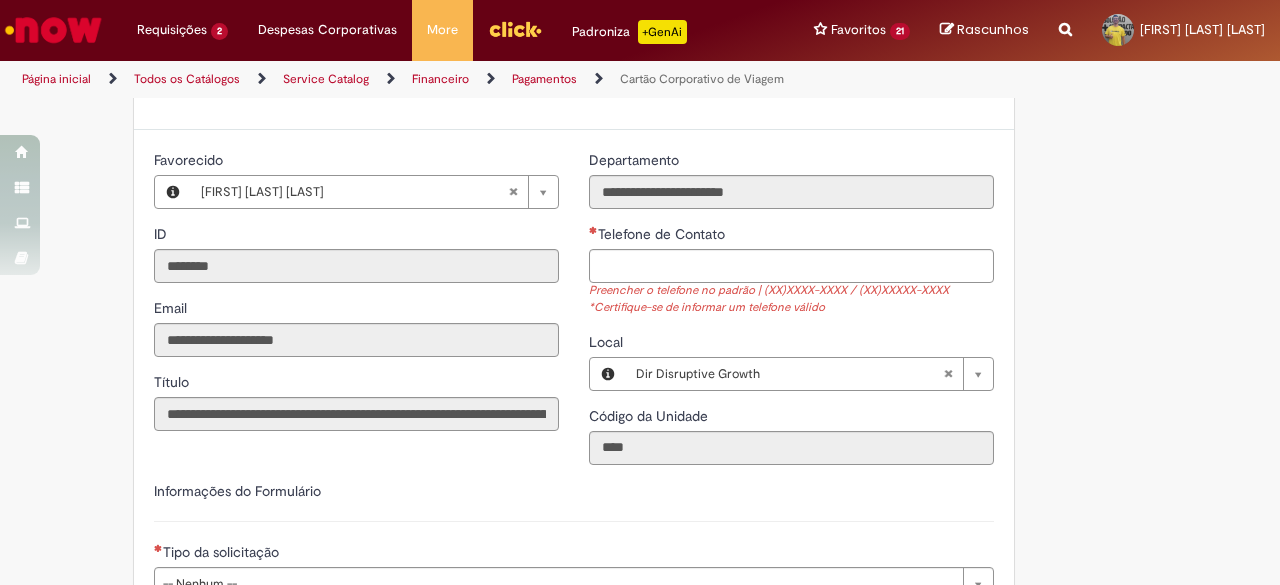 scroll, scrollTop: 517, scrollLeft: 0, axis: vertical 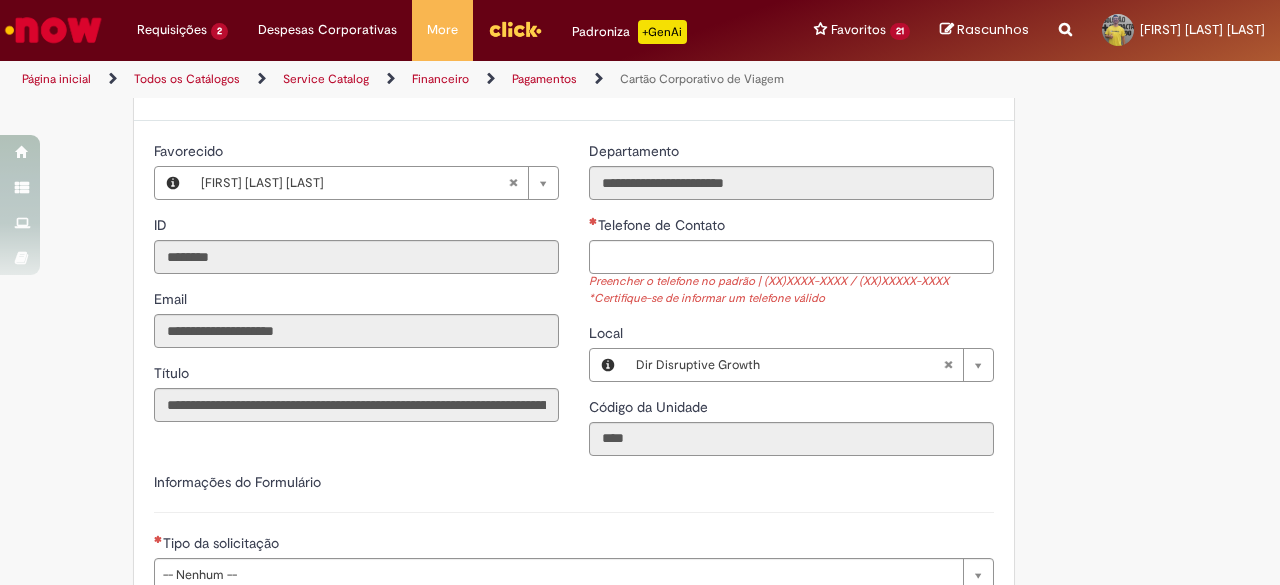 click on "Telefone de Contato" at bounding box center (663, 225) 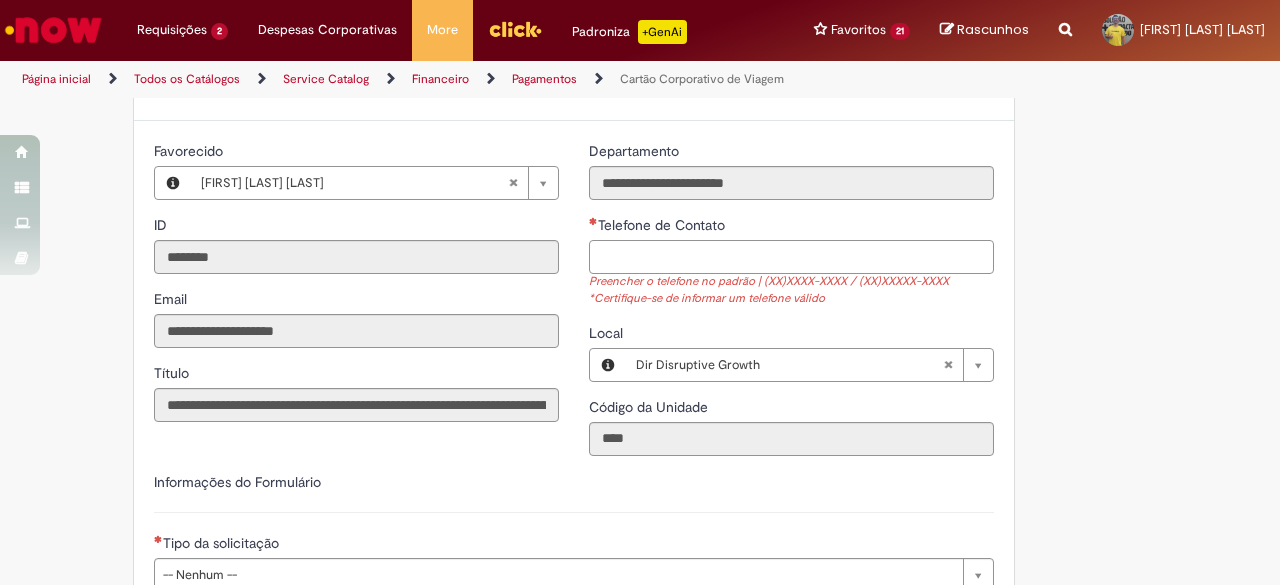 click on "Telefone de Contato" at bounding box center [791, 257] 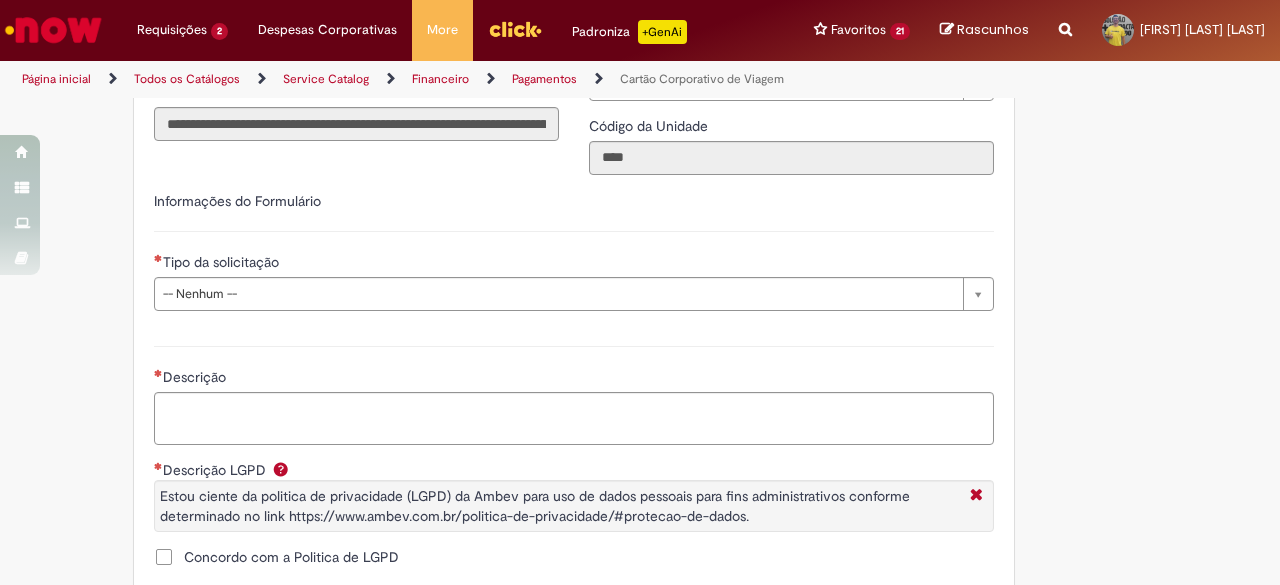 scroll, scrollTop: 808, scrollLeft: 0, axis: vertical 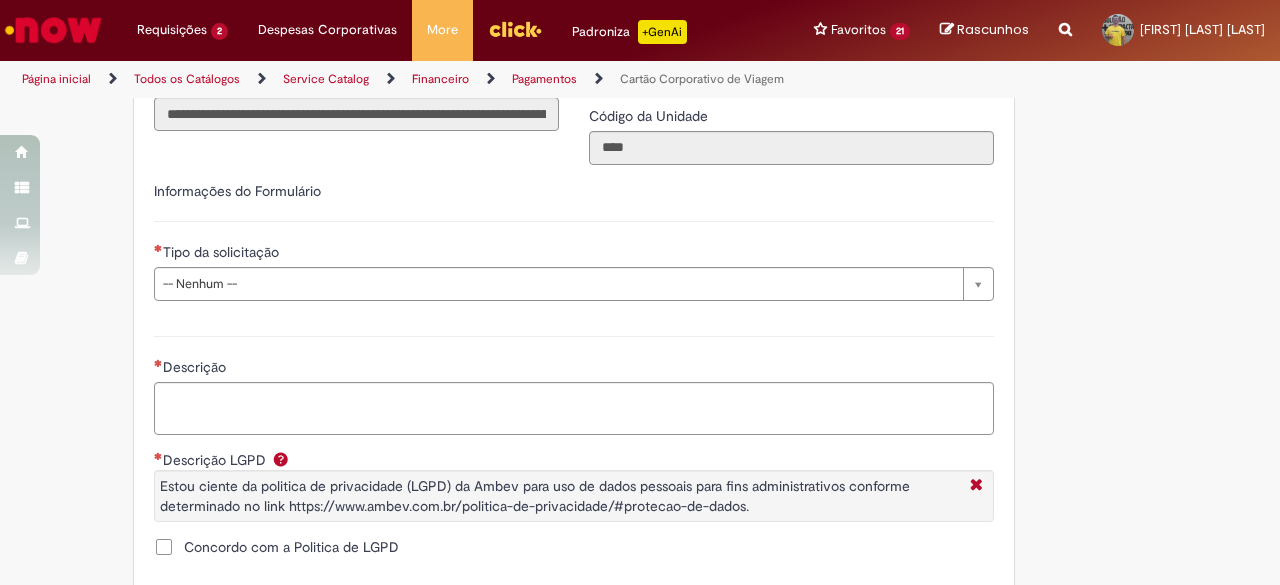 type on "**********" 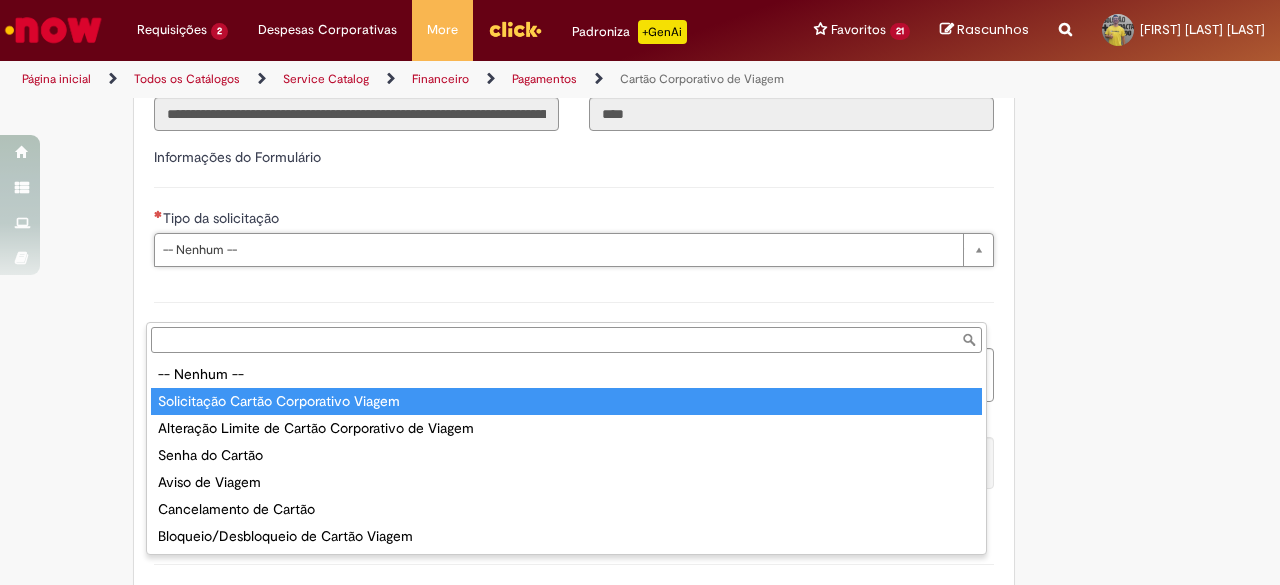 type on "**********" 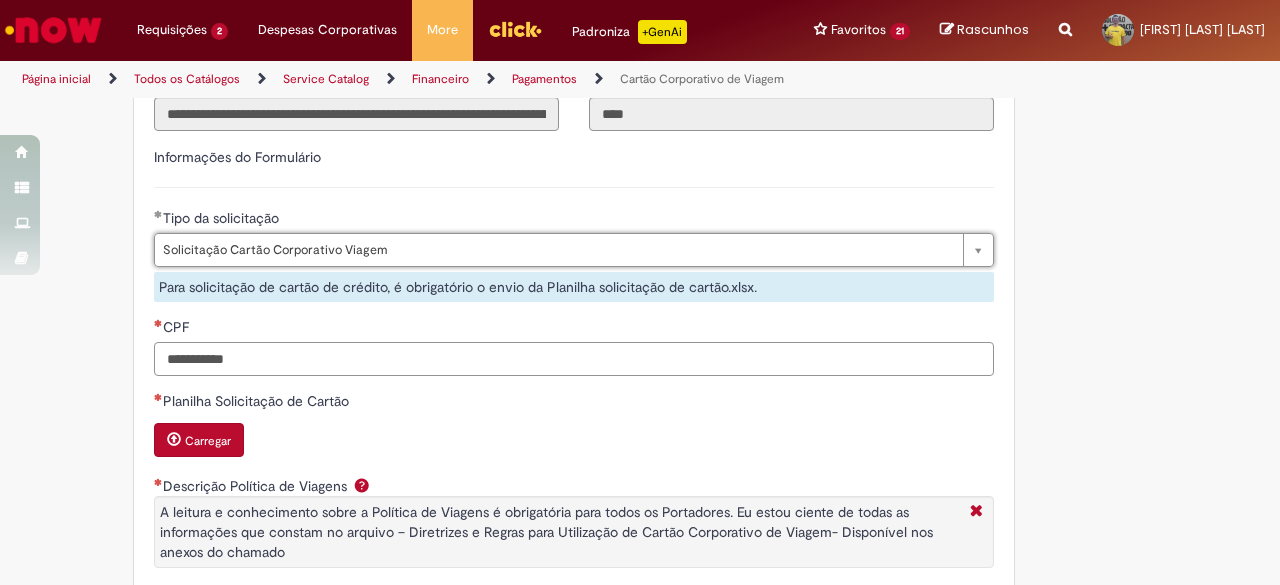 click on "CPF" at bounding box center [574, 359] 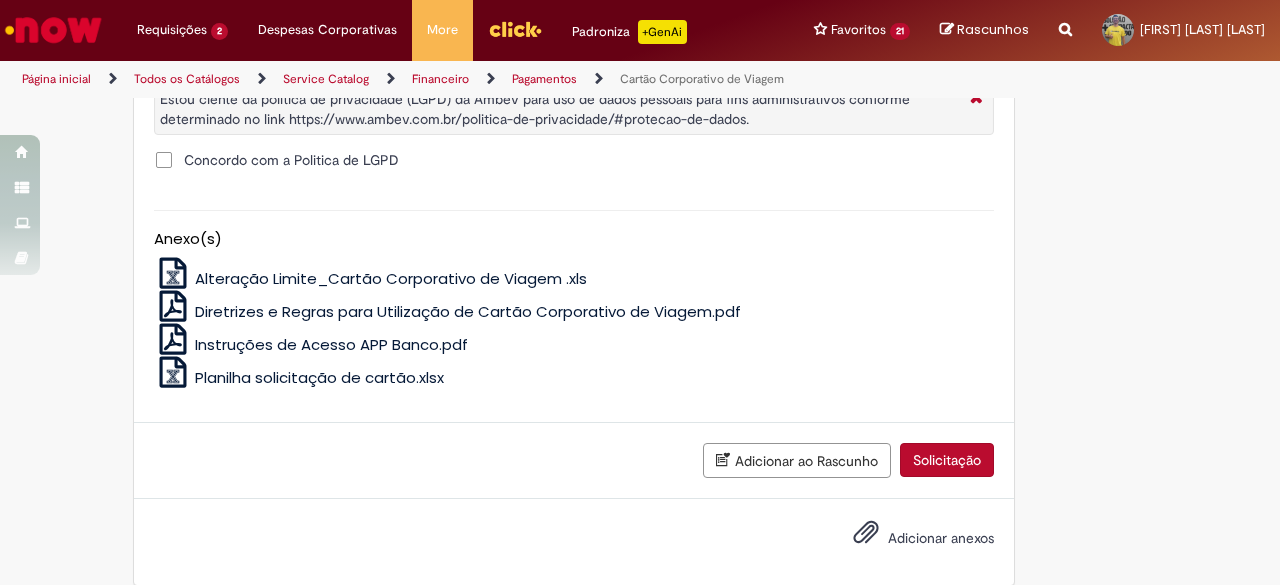 scroll, scrollTop: 1545, scrollLeft: 0, axis: vertical 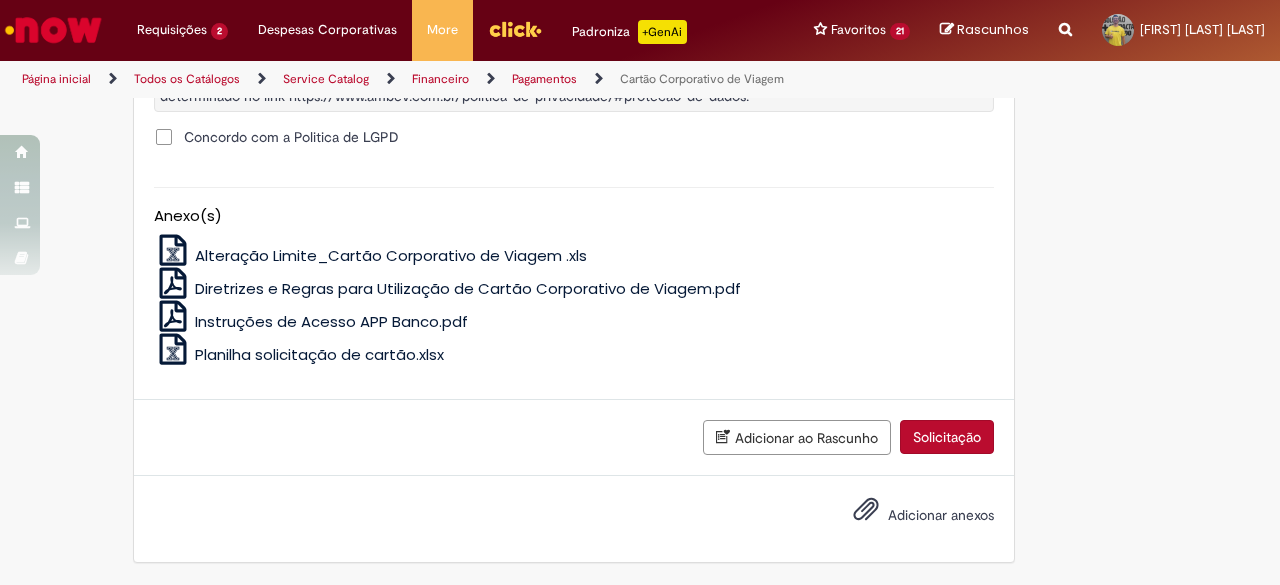 type on "**********" 